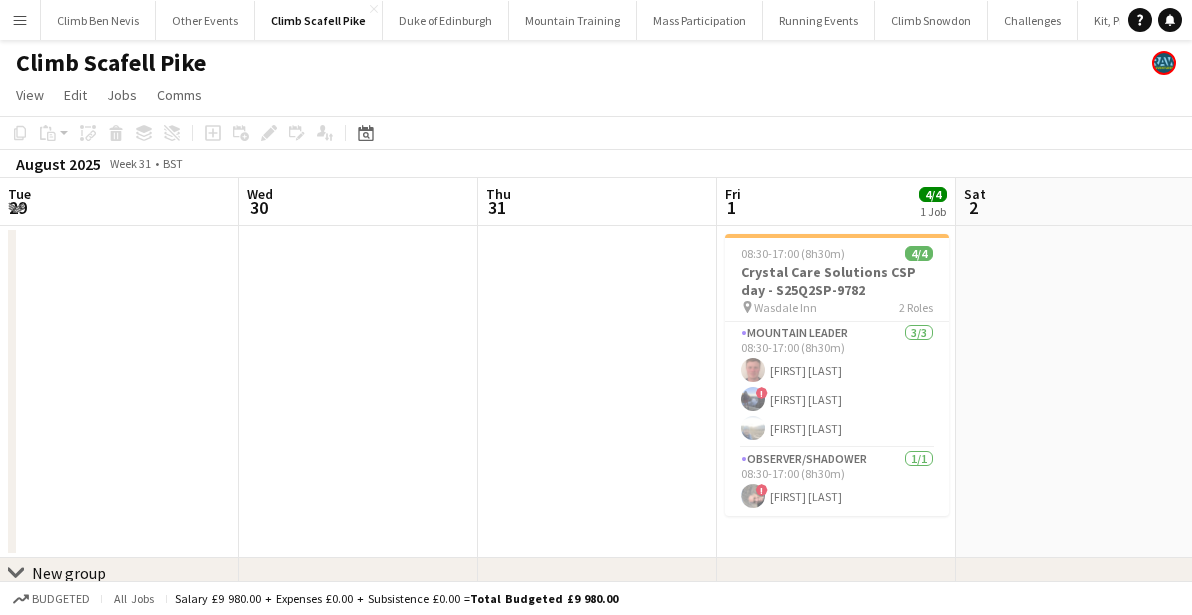 scroll, scrollTop: 0, scrollLeft: 0, axis: both 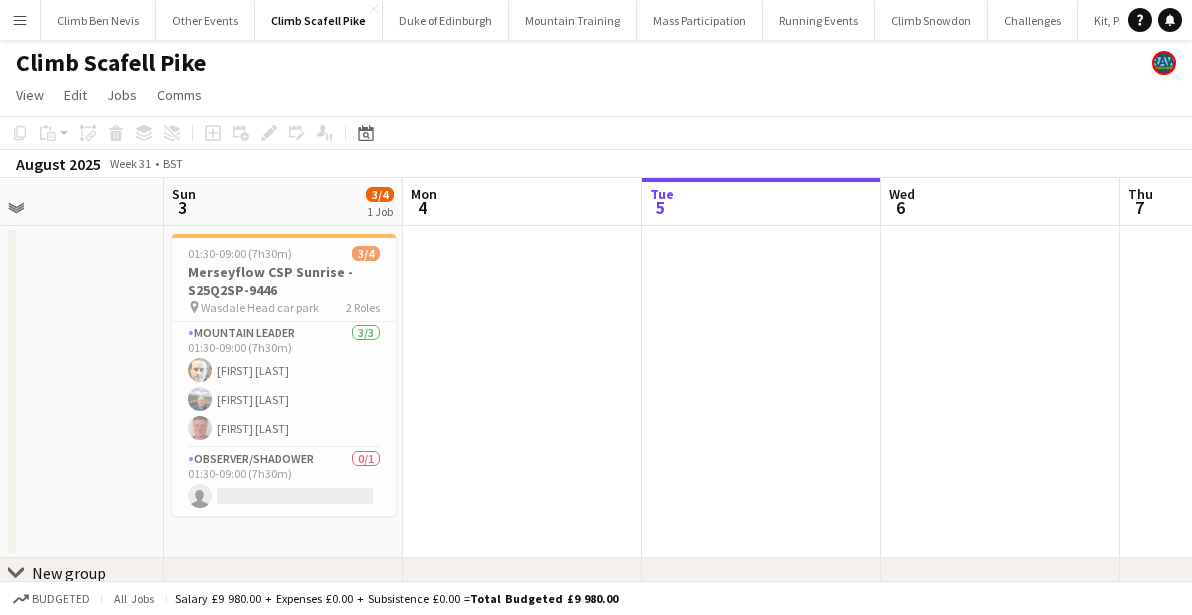 drag, startPoint x: 1065, startPoint y: 326, endPoint x: 594, endPoint y: 425, distance: 481.29202 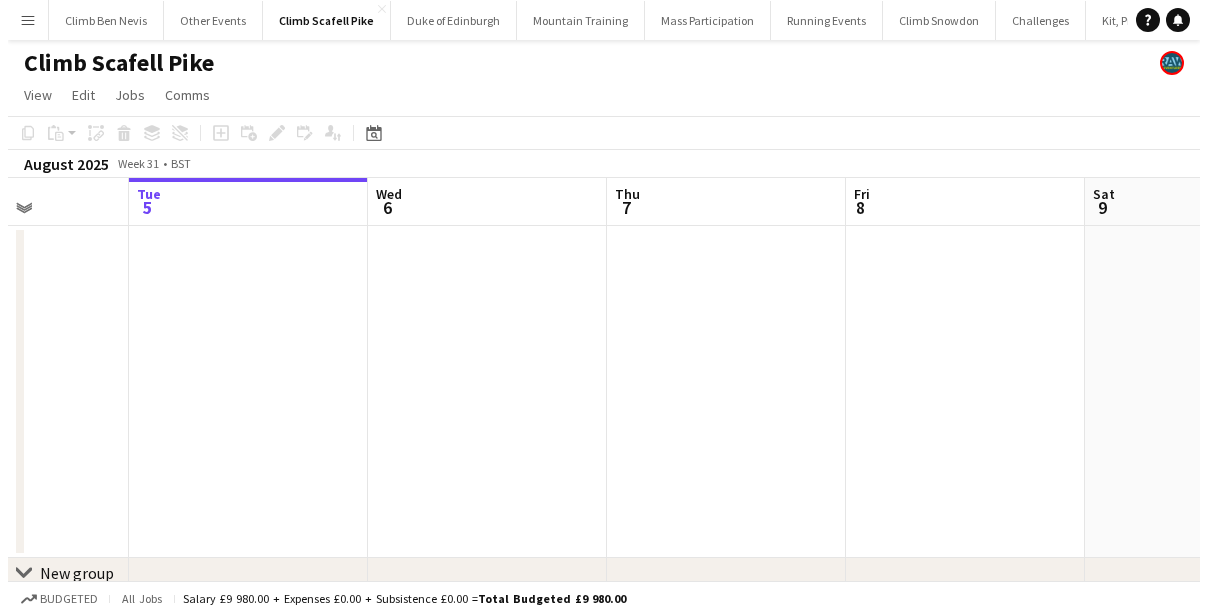 scroll, scrollTop: 0, scrollLeft: 654, axis: horizontal 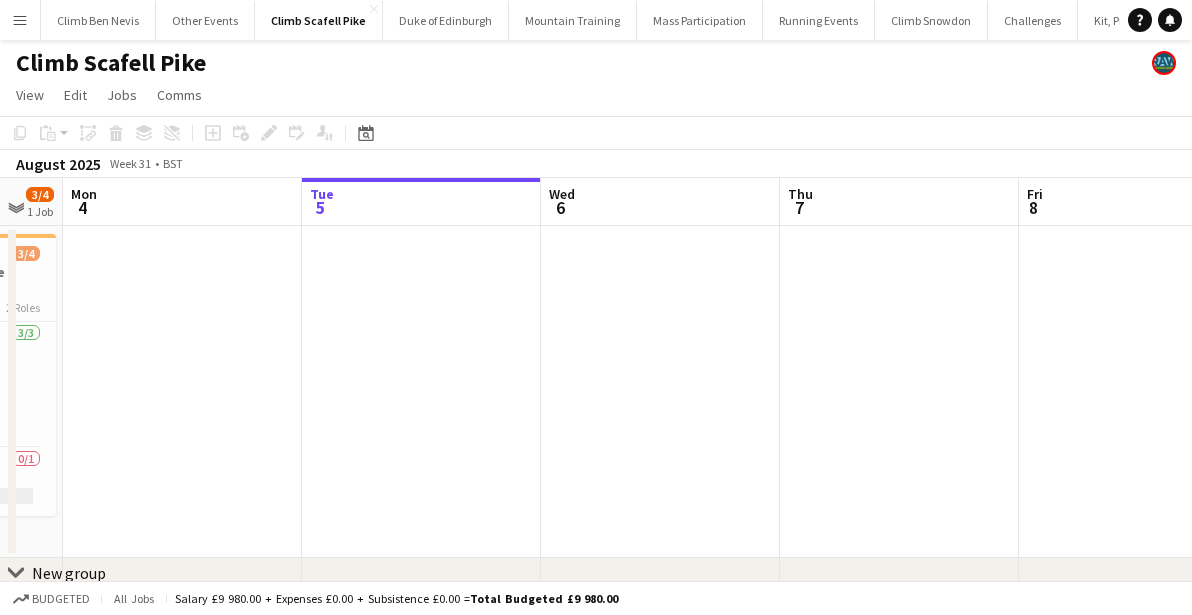 drag, startPoint x: 857, startPoint y: 383, endPoint x: 538, endPoint y: 452, distance: 326.37708 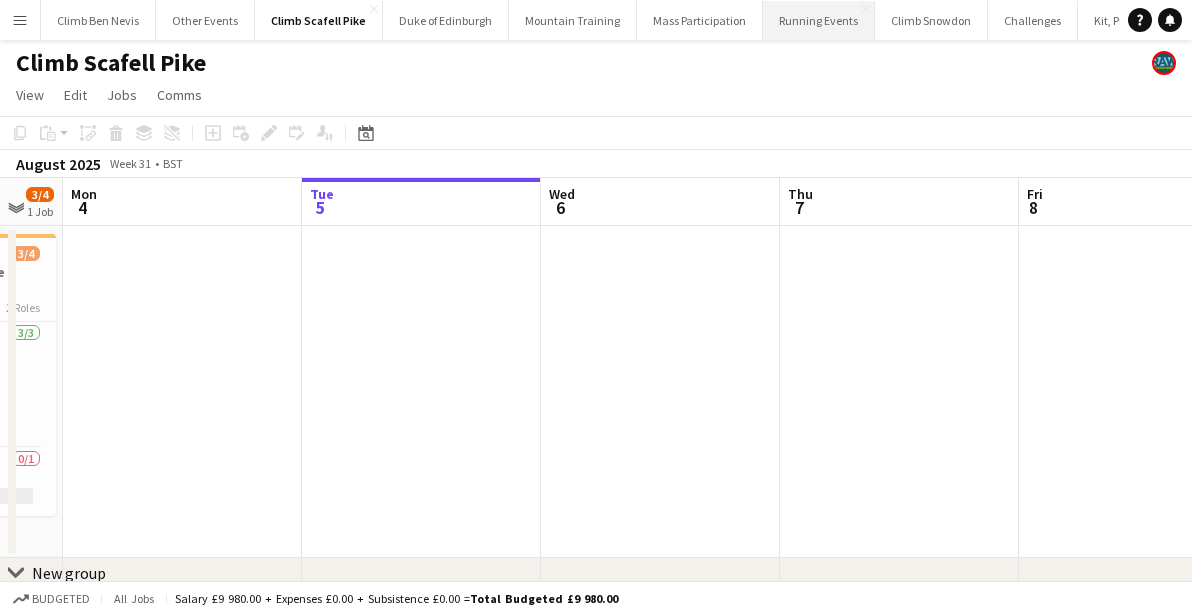 click on "Running Events
Close" at bounding box center (819, 20) 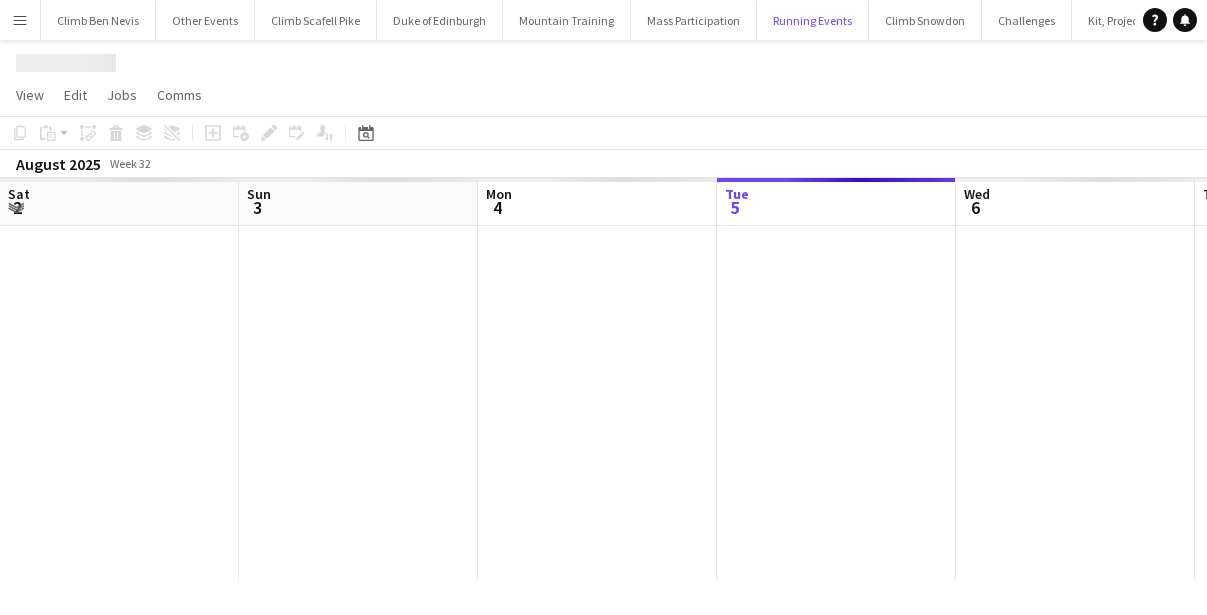 scroll, scrollTop: 0, scrollLeft: 478, axis: horizontal 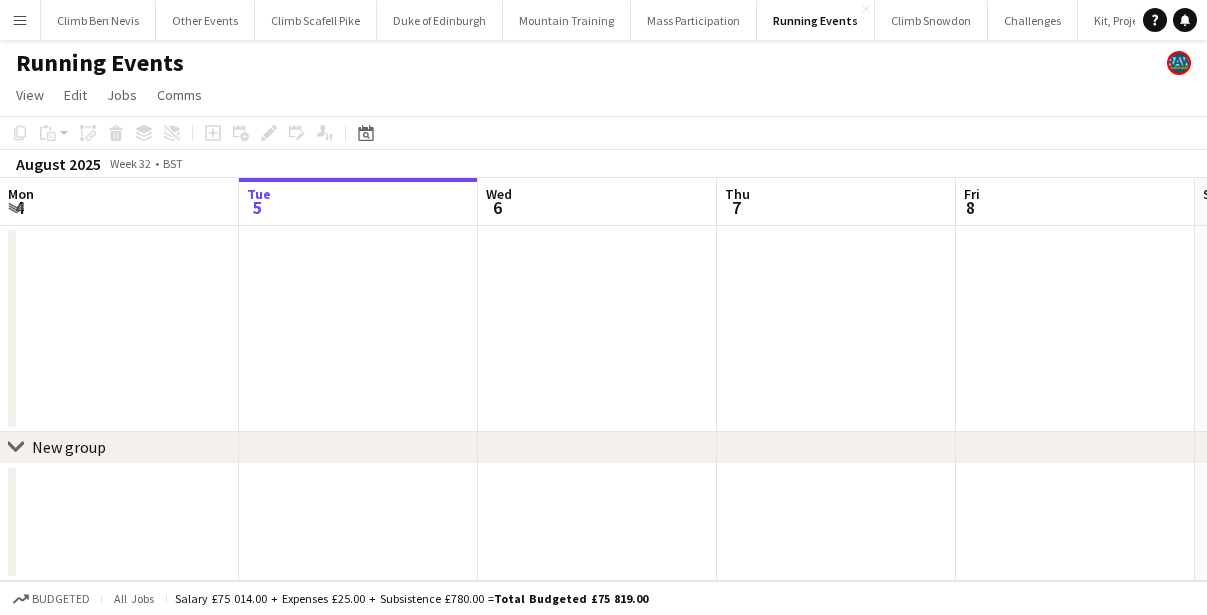 click on "Sat   2   1/1   1 Job   Sun   3   Mon   4   Tue   5   Wed   6   Thu   7   Fri   8   Sat   9   Sun   10   Mon   11      09:00-17:00 (8h)    1/1   OUREA SheRACE Ops KW    1 Role   RAW project work   1/1   09:00-17:00 (8h)
user" at bounding box center (603, 379) 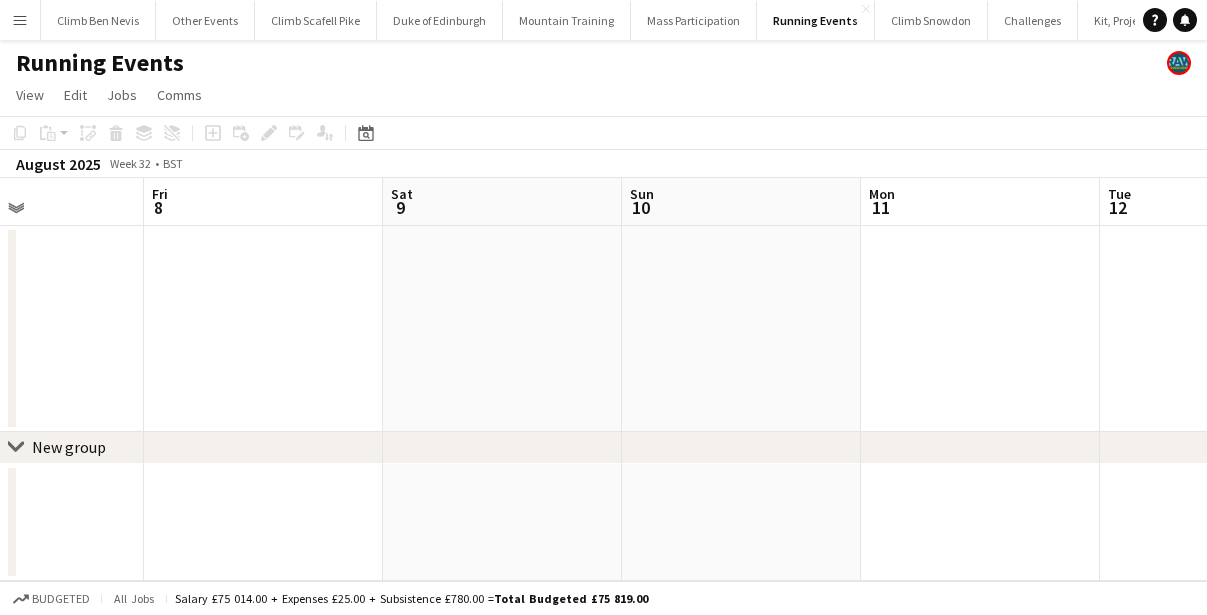 drag, startPoint x: 827, startPoint y: 368, endPoint x: 203, endPoint y: 379, distance: 624.0969 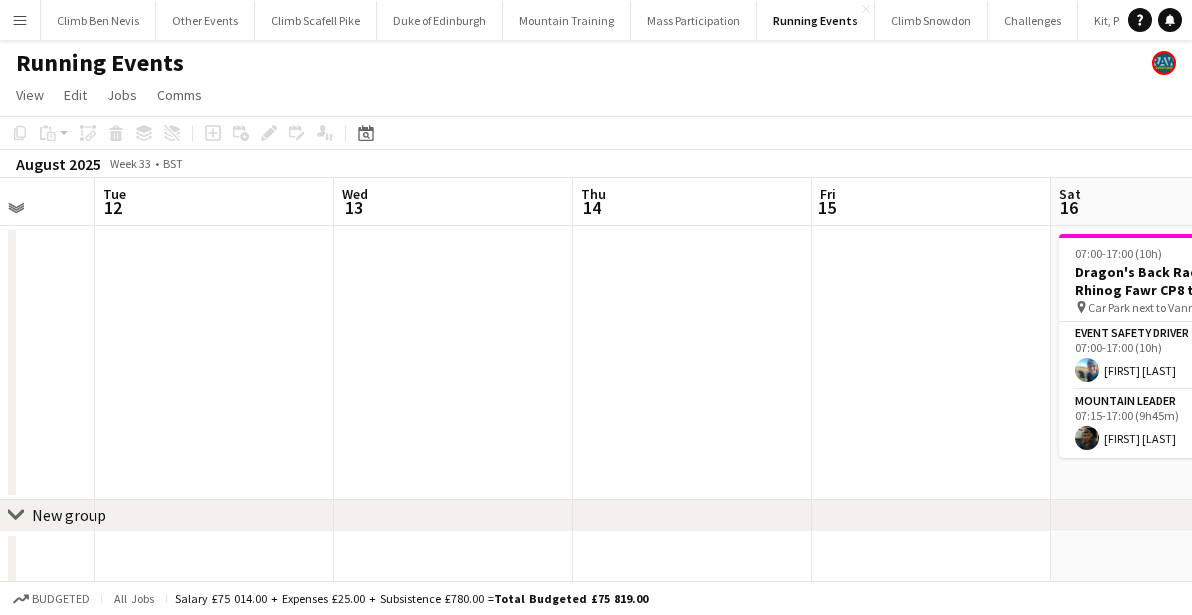 drag, startPoint x: 733, startPoint y: 340, endPoint x: 276, endPoint y: 336, distance: 457.01752 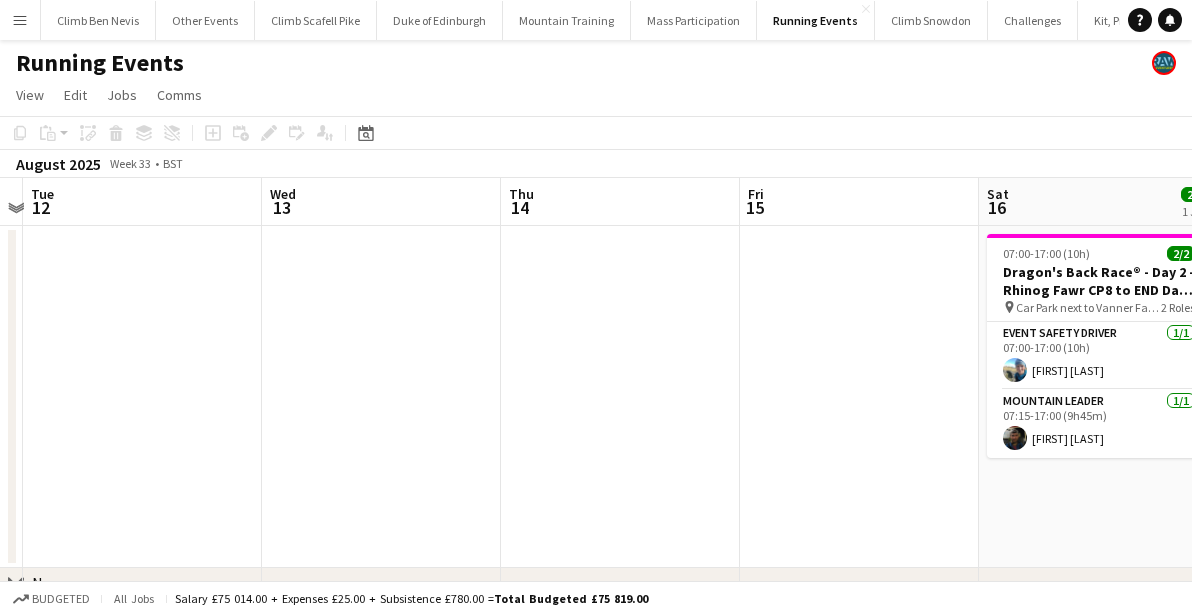 drag, startPoint x: 754, startPoint y: 357, endPoint x: 320, endPoint y: 387, distance: 435.03564 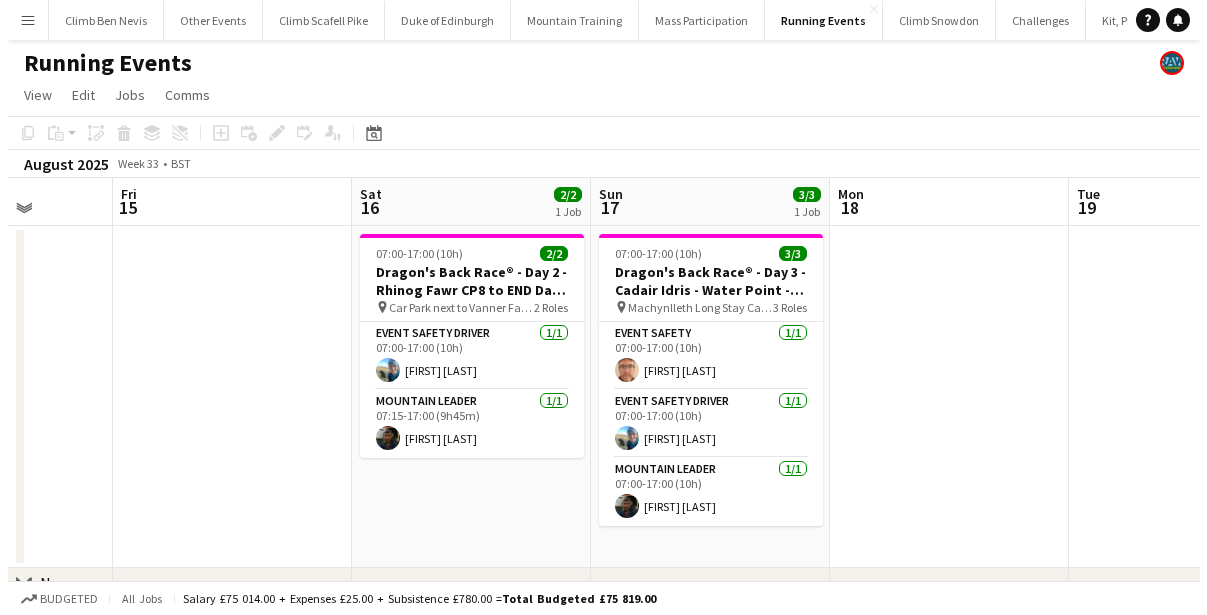 scroll, scrollTop: 0, scrollLeft: 613, axis: horizontal 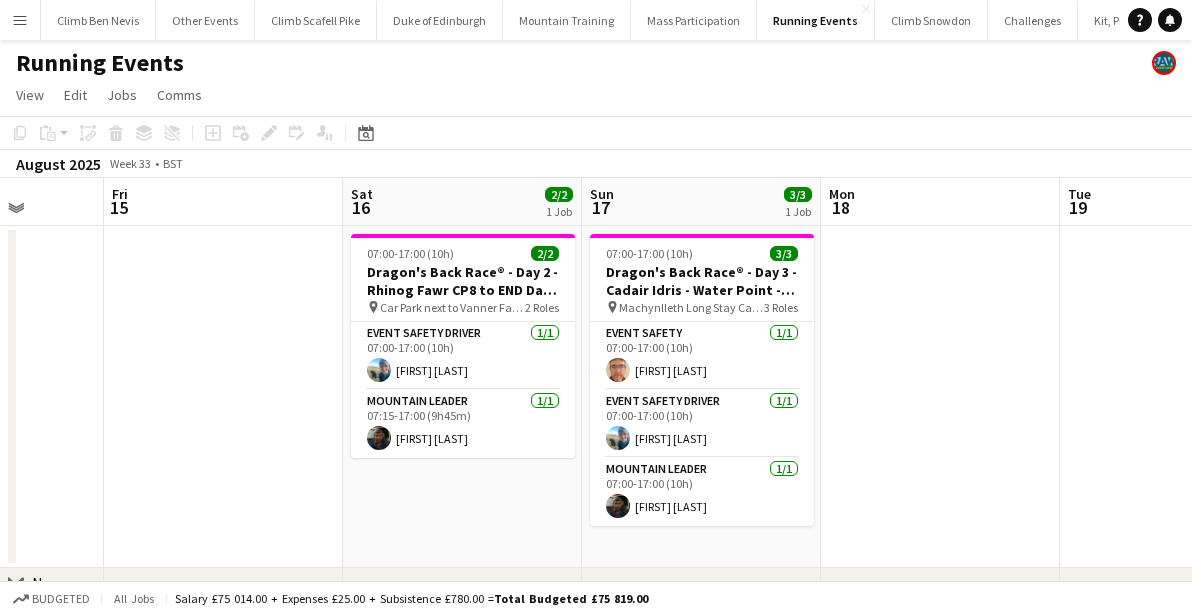 drag, startPoint x: 430, startPoint y: 419, endPoint x: 257, endPoint y: 421, distance: 173.01157 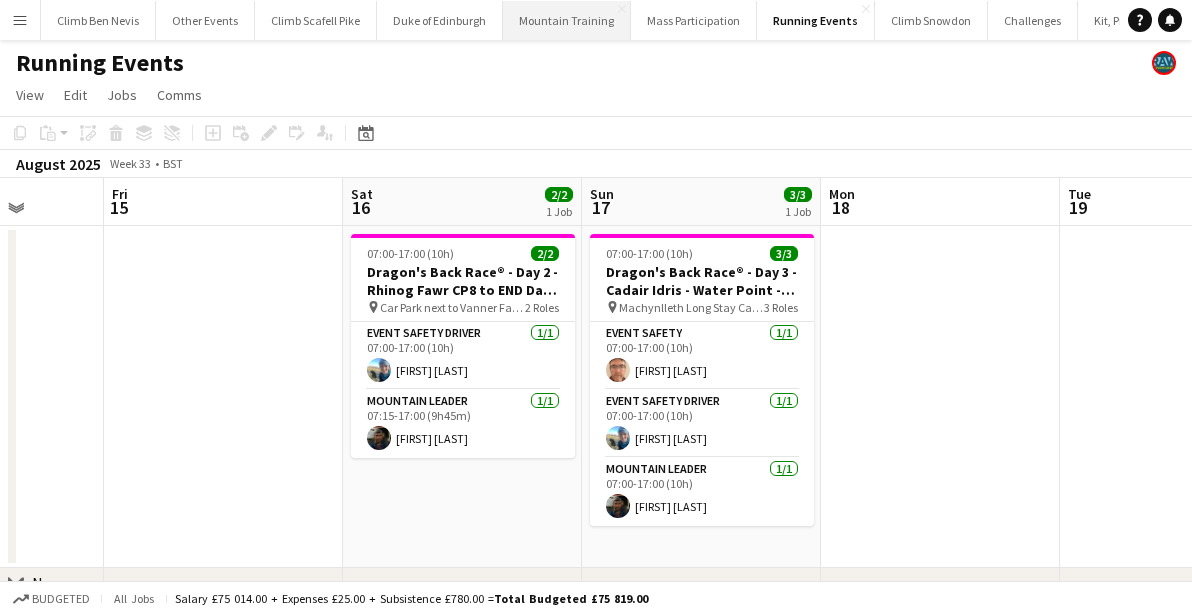 click on "Mountain Training
Close" at bounding box center [567, 20] 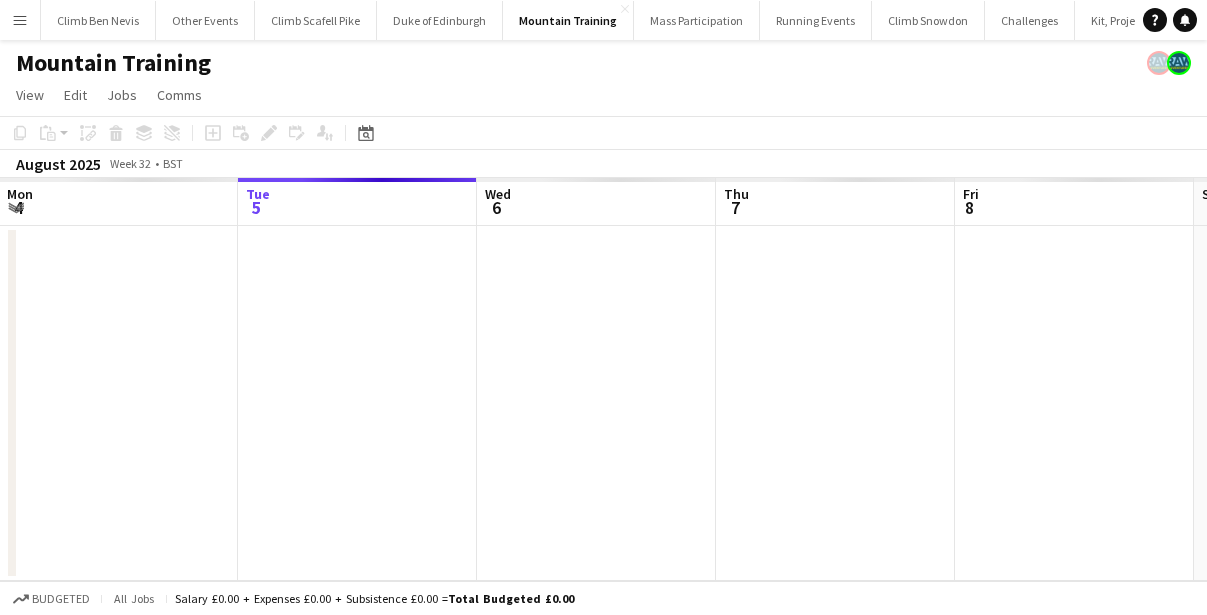 drag, startPoint x: 912, startPoint y: 371, endPoint x: 383, endPoint y: 410, distance: 530.43567 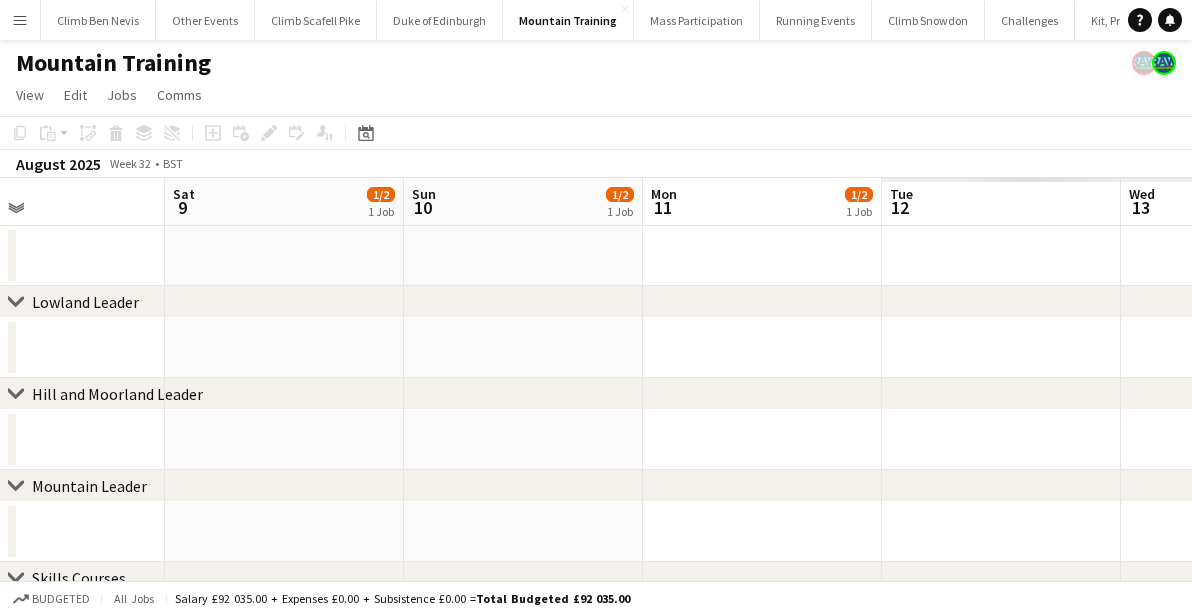 drag, startPoint x: 163, startPoint y: 441, endPoint x: 194, endPoint y: 439, distance: 31.06445 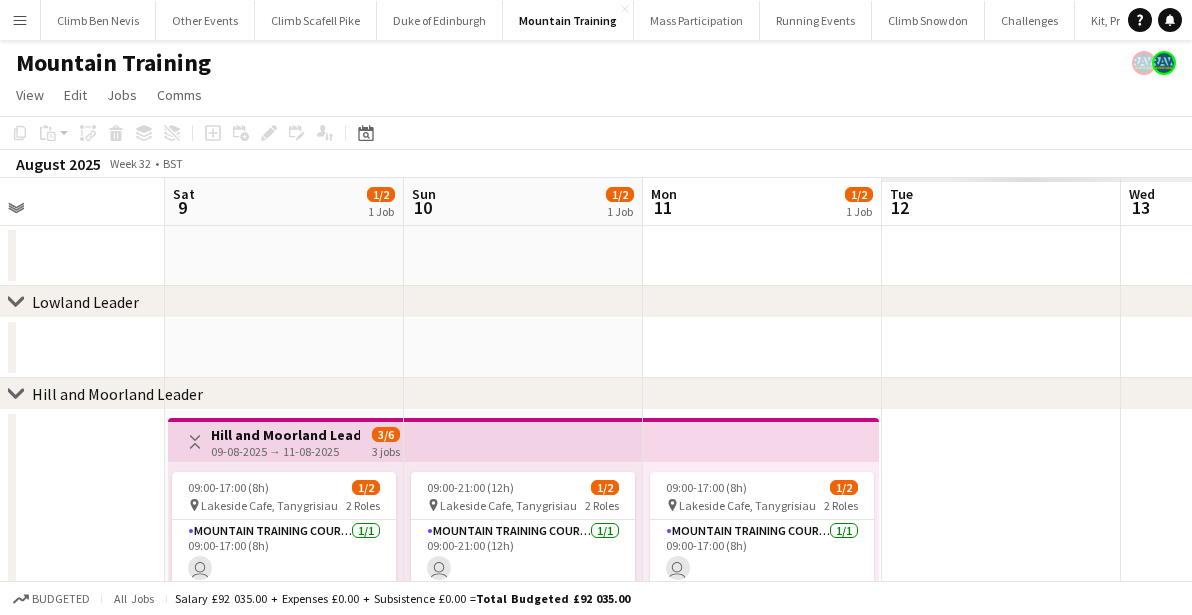 drag, startPoint x: 649, startPoint y: 417, endPoint x: 201, endPoint y: 434, distance: 448.32242 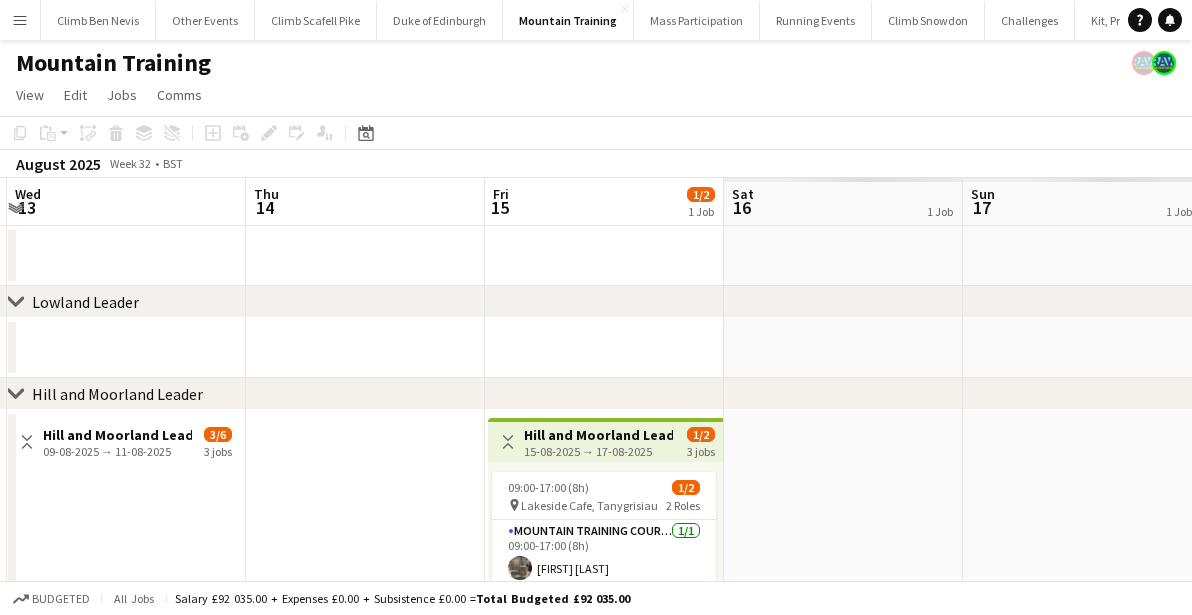drag, startPoint x: 764, startPoint y: 406, endPoint x: 262, endPoint y: 427, distance: 502.43906 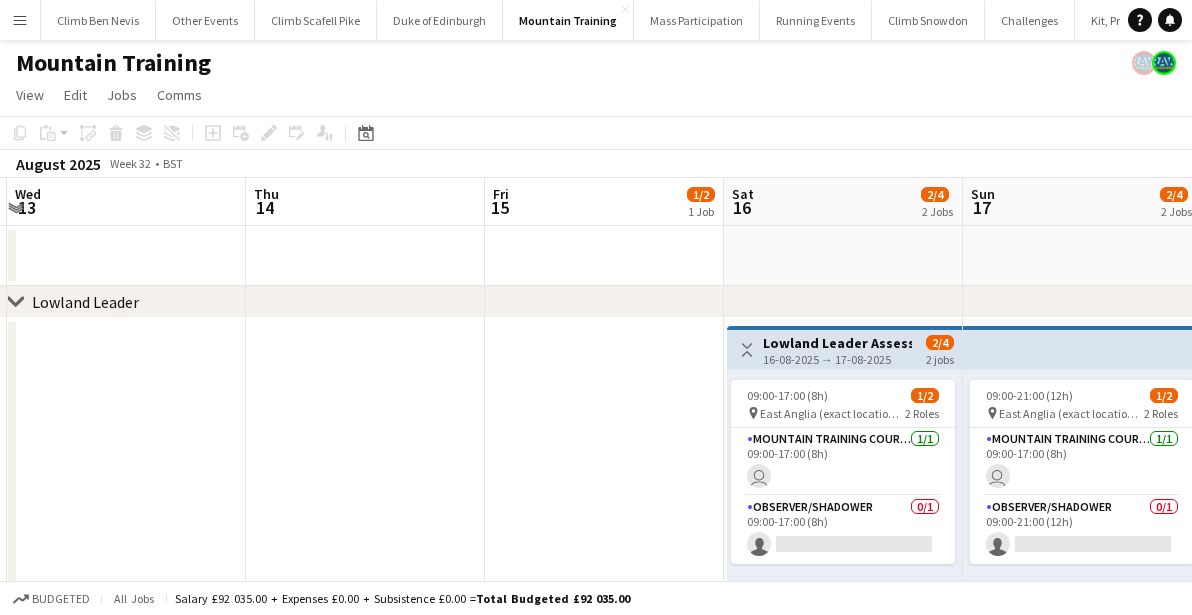 scroll, scrollTop: 0, scrollLeft: 710, axis: horizontal 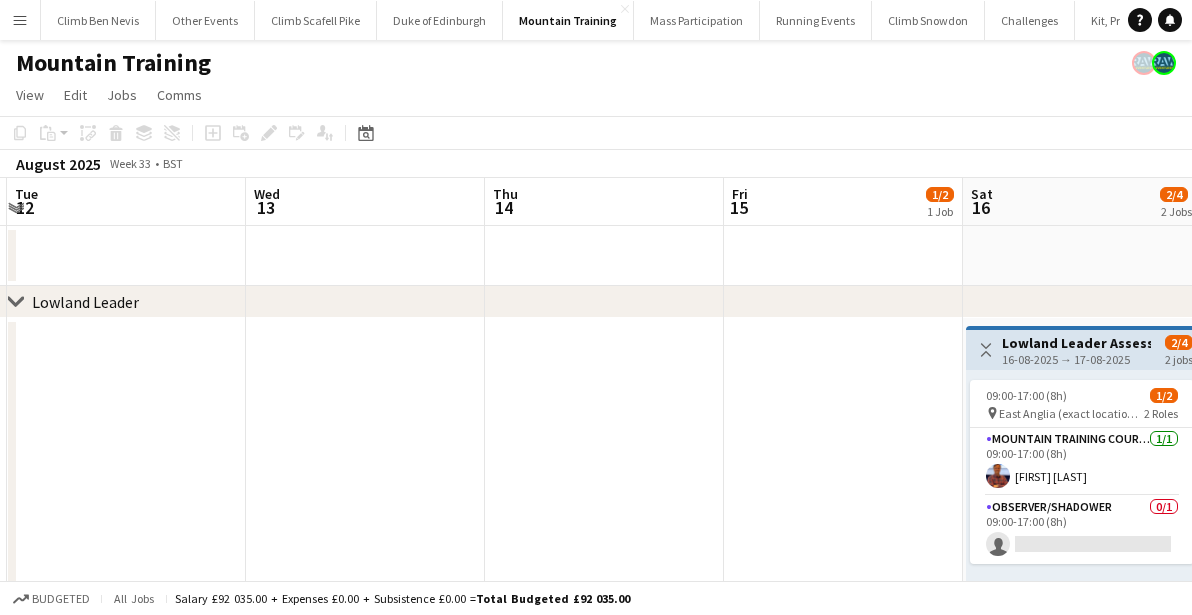 drag, startPoint x: 810, startPoint y: 394, endPoint x: 437, endPoint y: 418, distance: 373.77133 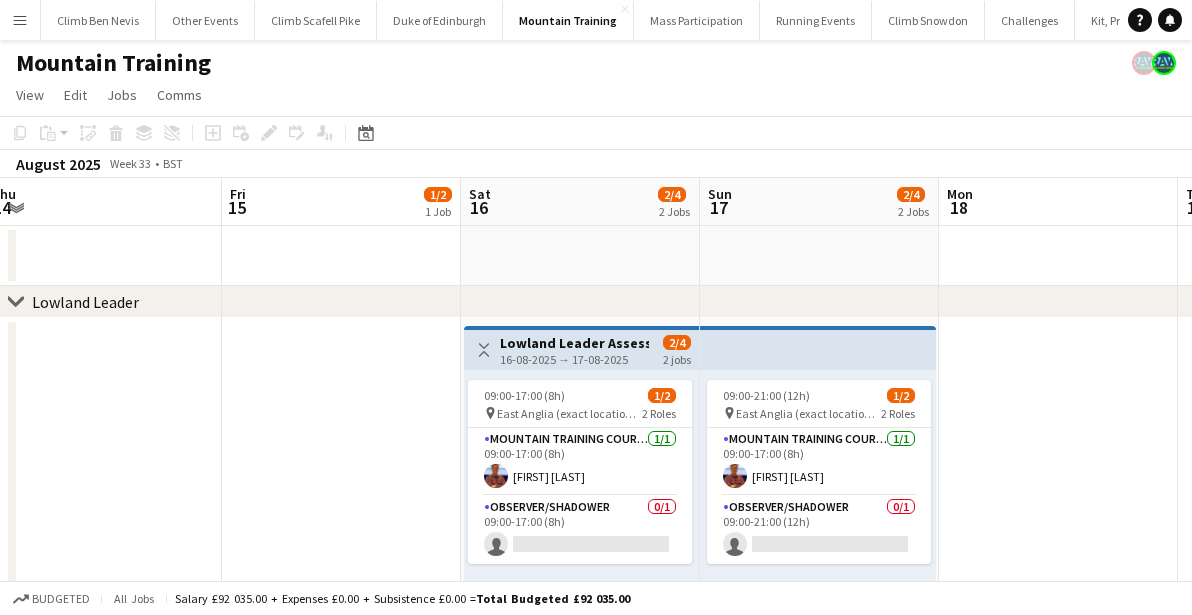 drag, startPoint x: 508, startPoint y: 400, endPoint x: 209, endPoint y: 403, distance: 299.01505 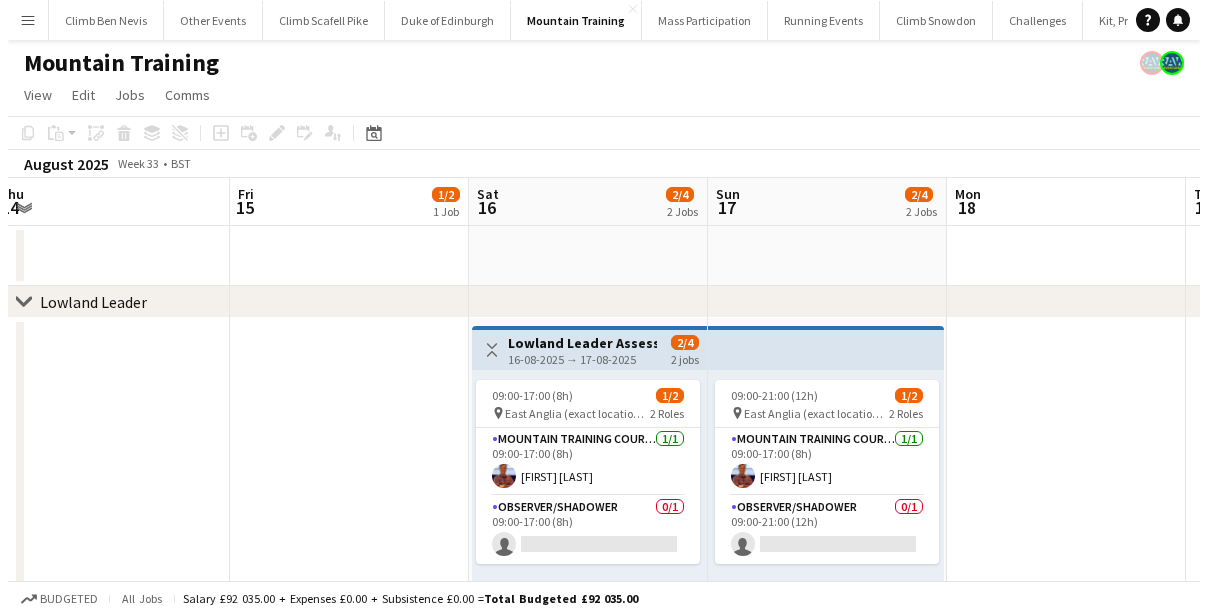 scroll, scrollTop: 0, scrollLeft: 677, axis: horizontal 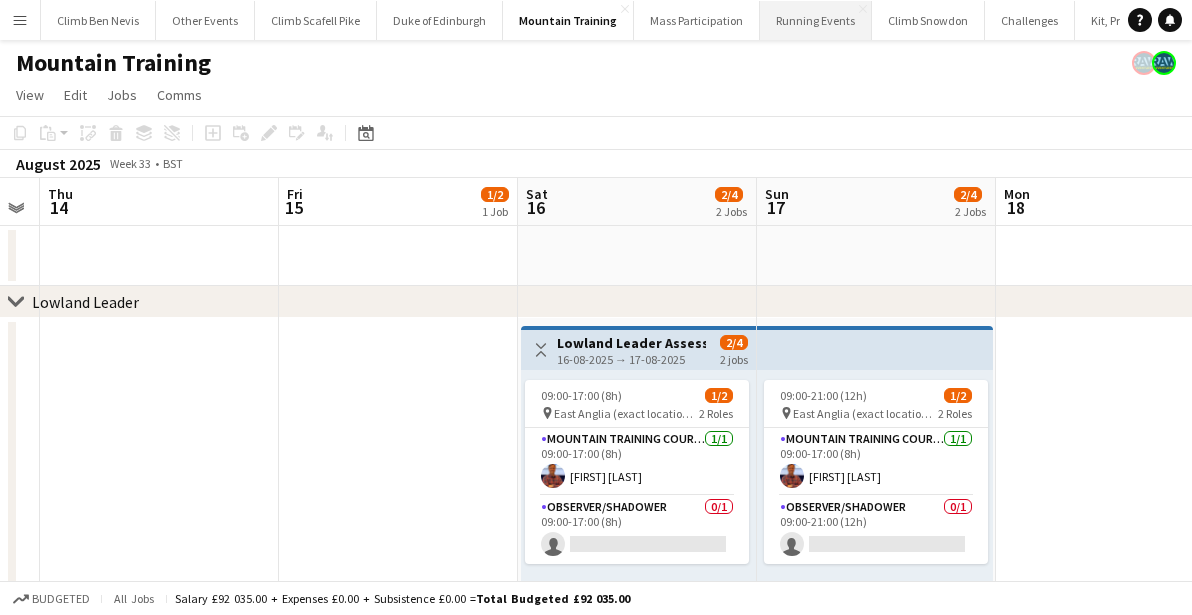 click on "Running Events
Close" at bounding box center (816, 20) 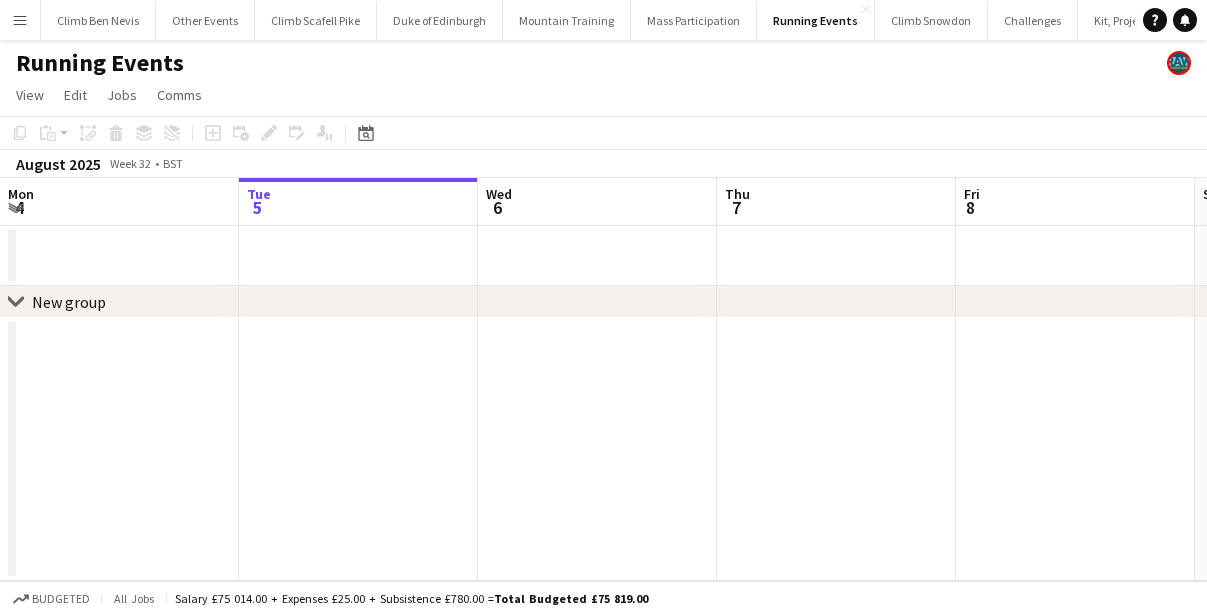 click on "chevron-right
New group   Sat   2   1/1   1 Job   Sun   3   Mon   4   Tue   5   Wed   6   Thu   7   Fri   8   Sat   9   Sun   10   Mon   11" 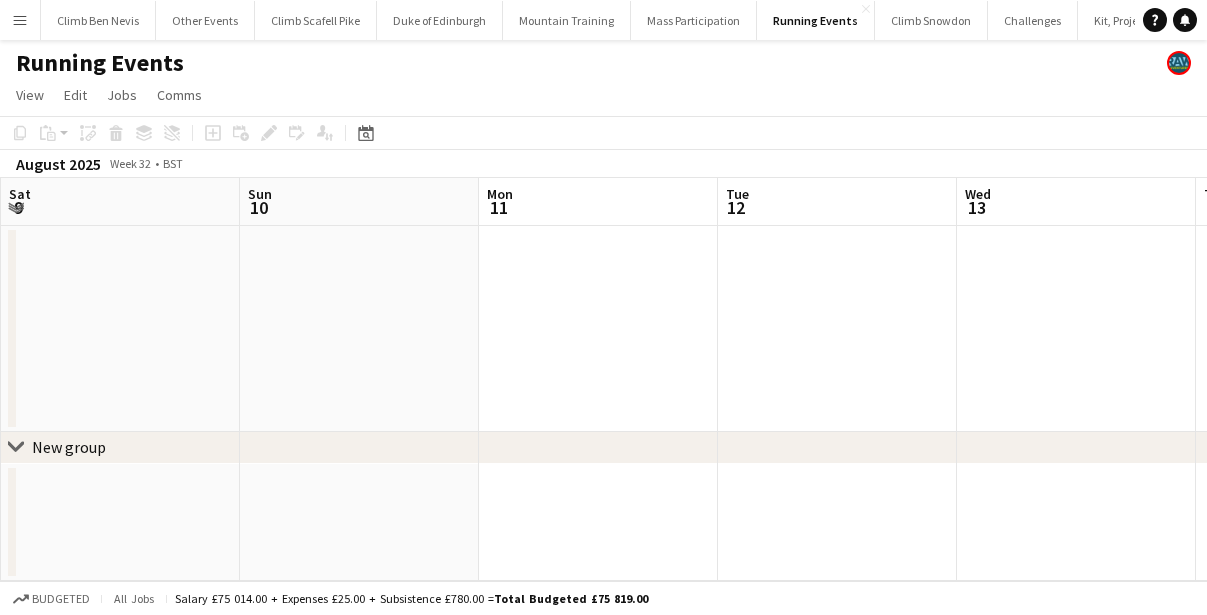 drag, startPoint x: 905, startPoint y: 327, endPoint x: 661, endPoint y: 318, distance: 244.16592 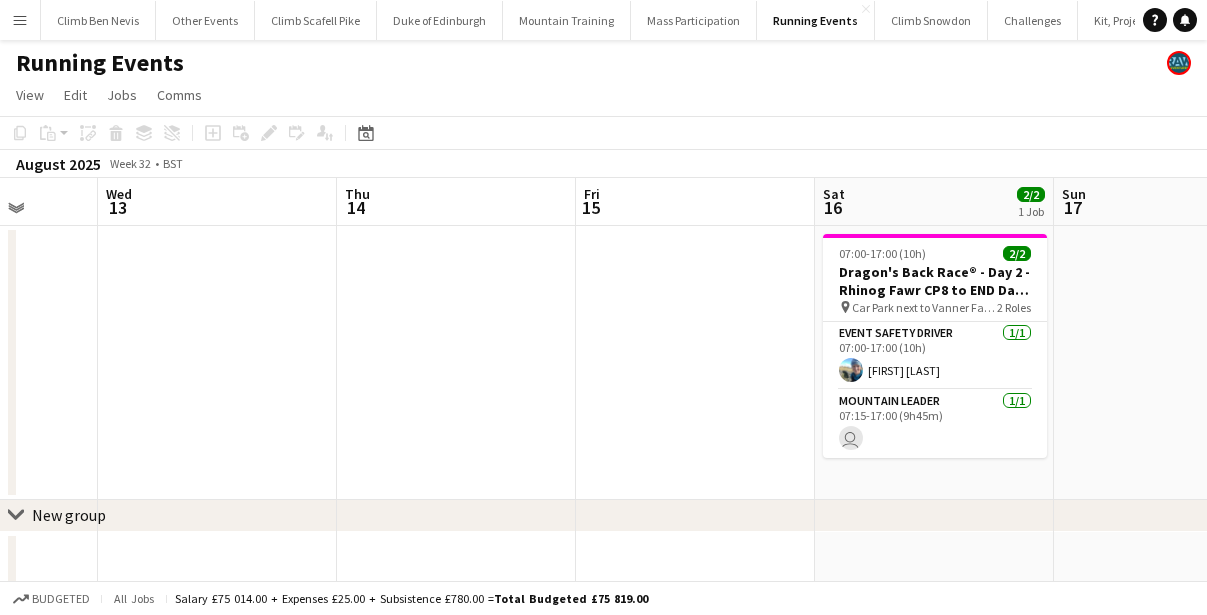 drag, startPoint x: 846, startPoint y: 306, endPoint x: 143, endPoint y: 306, distance: 703 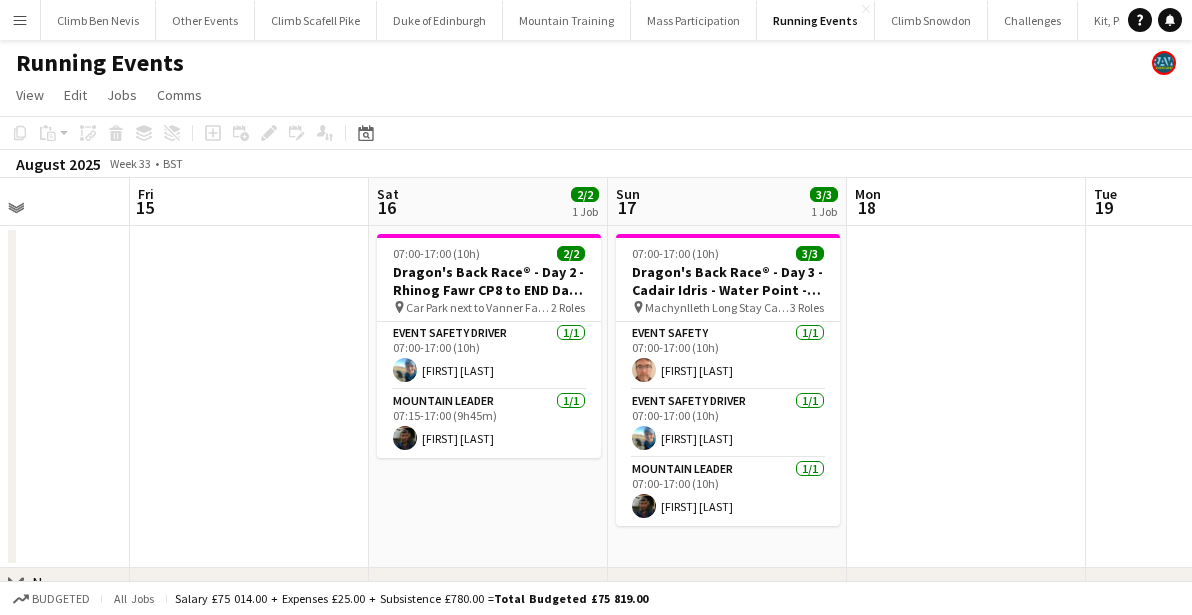 drag, startPoint x: 550, startPoint y: 371, endPoint x: 142, endPoint y: 411, distance: 409.9561 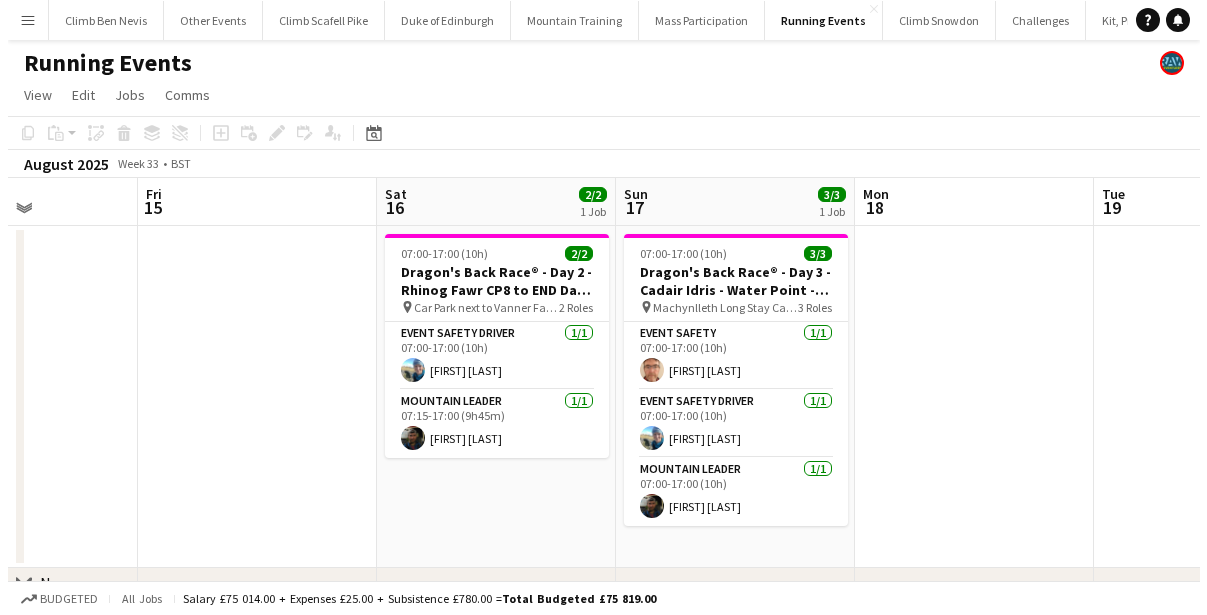 scroll, scrollTop: 0, scrollLeft: 588, axis: horizontal 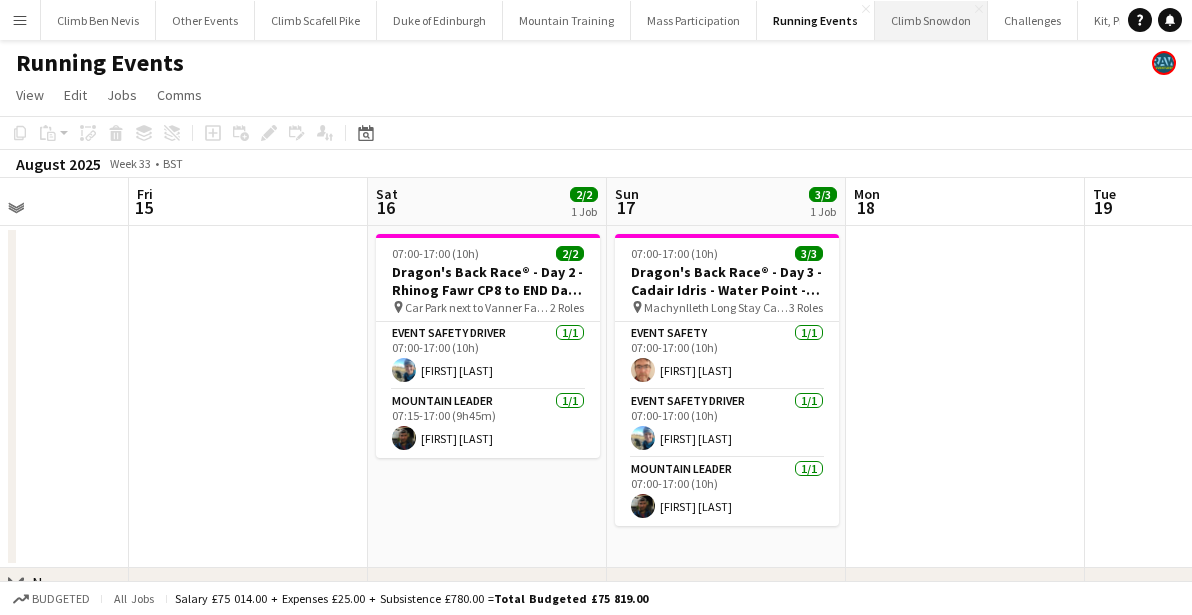 click on "Climb Snowdon
Close" at bounding box center (931, 20) 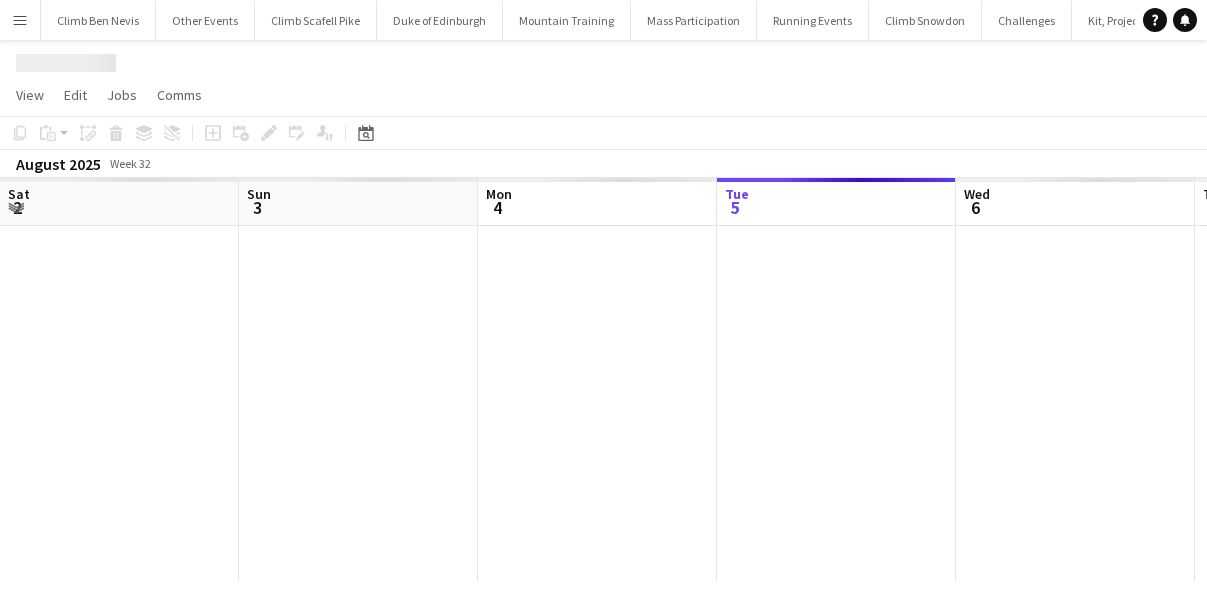 drag, startPoint x: 1006, startPoint y: 362, endPoint x: 386, endPoint y: 349, distance: 620.1363 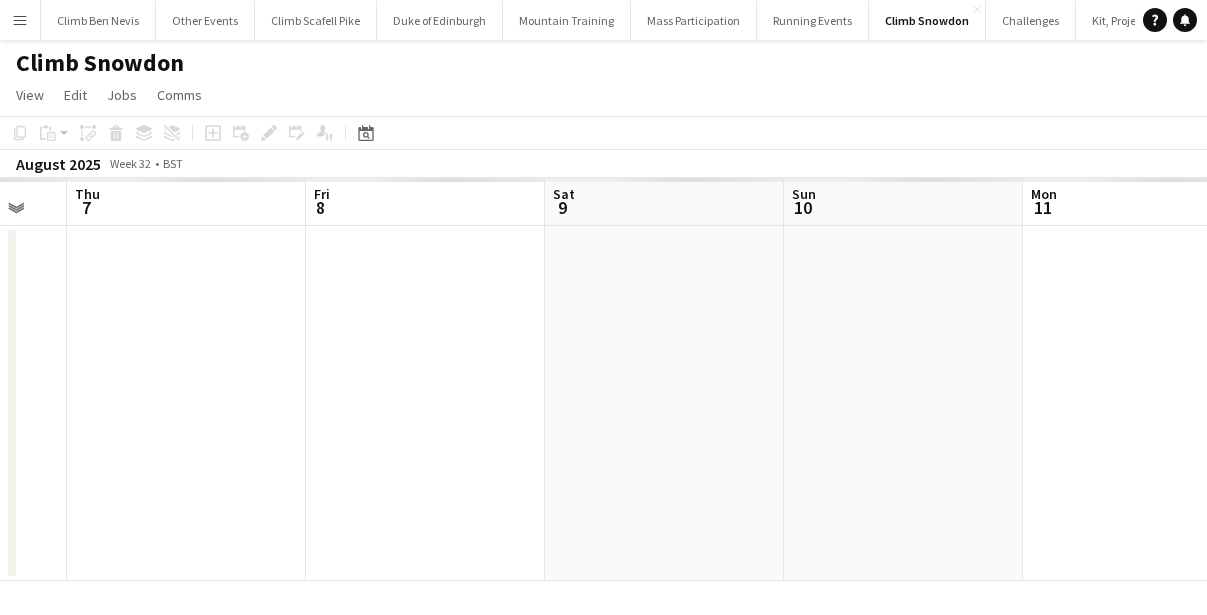 click on "Mon   4   Tue   5   Wed   6   Thu   7   Fri   8   Sat   9   Sun   10   Mon   11   Tue   12   Wed   13" at bounding box center [603, 379] 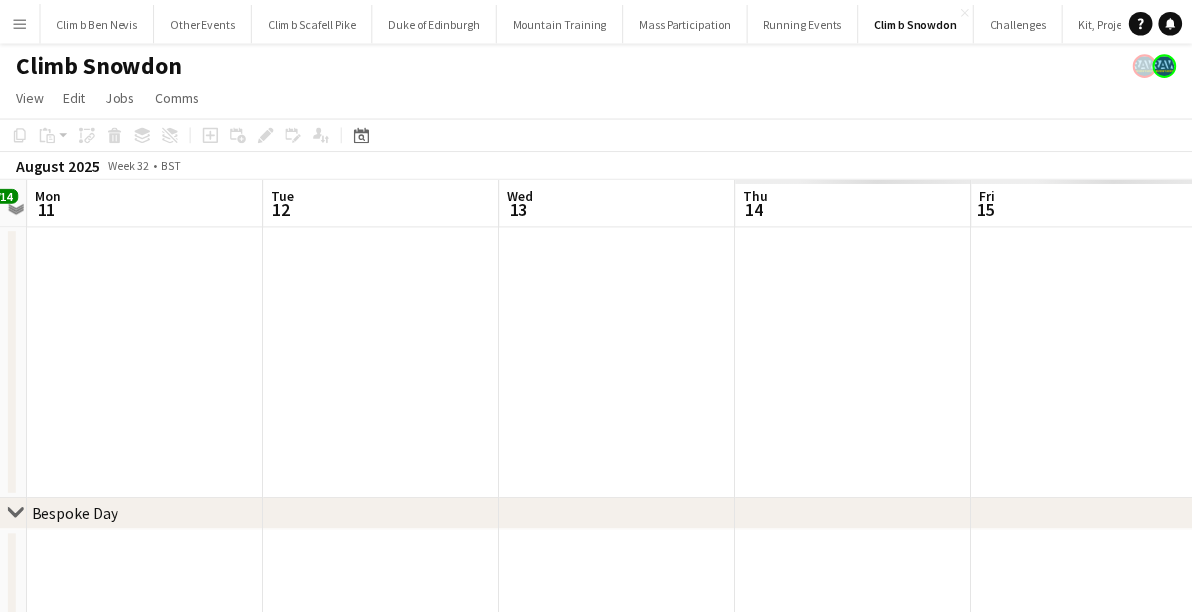scroll, scrollTop: 0, scrollLeft: 690, axis: horizontal 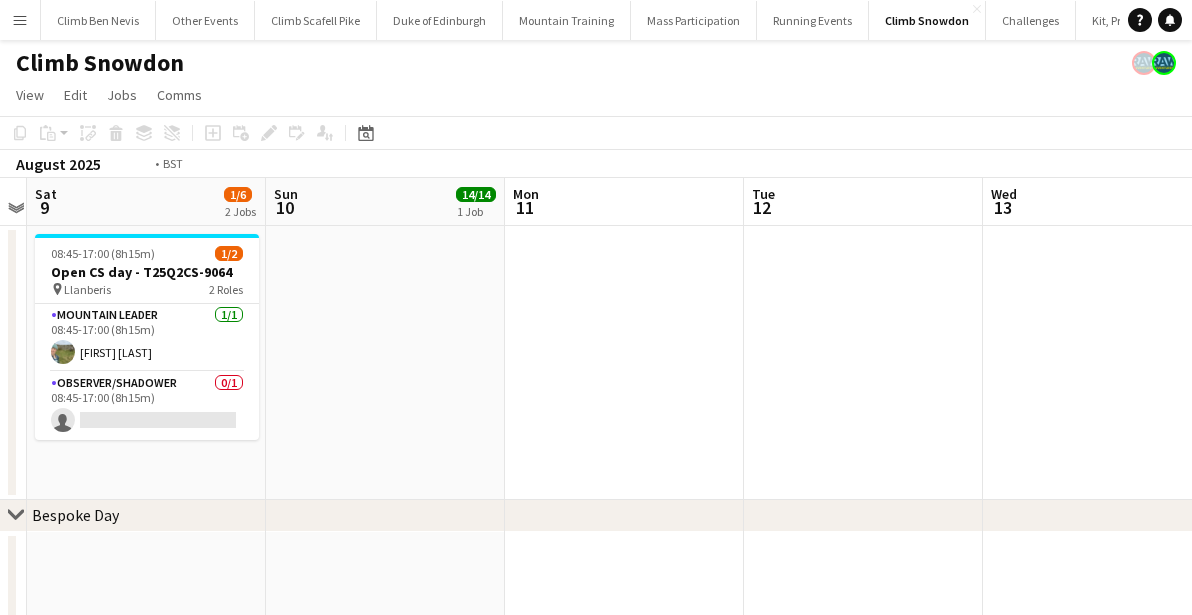 drag, startPoint x: 511, startPoint y: 353, endPoint x: 253, endPoint y: 343, distance: 258.19373 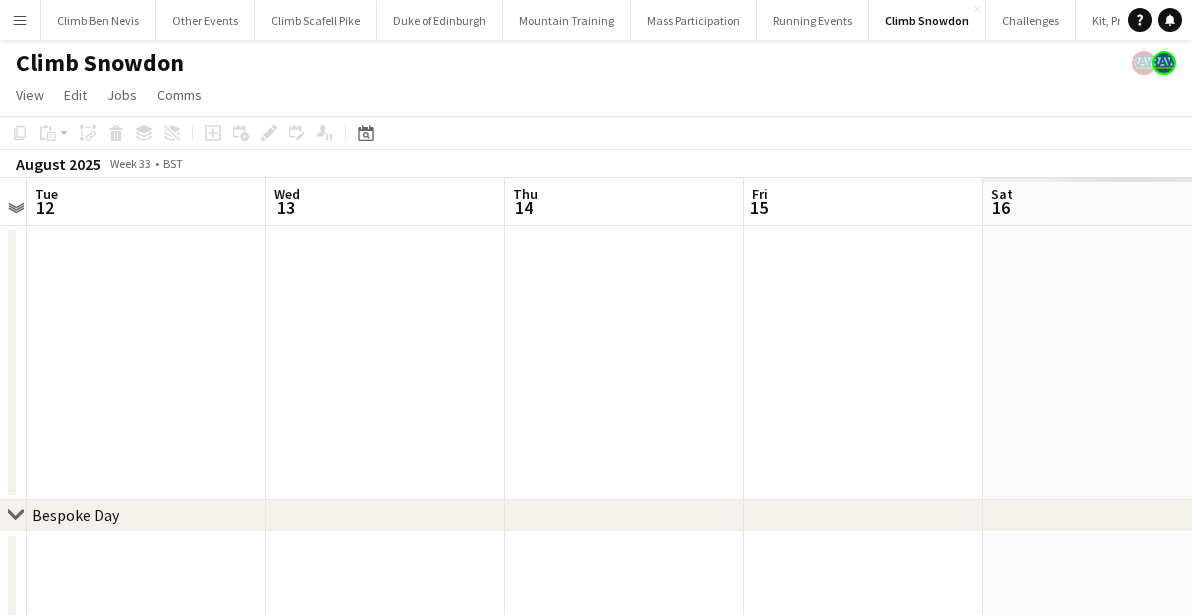 click on "Sat   9   Sun   10   Mon   11   Tue   12   Wed   13   Thu   14   Fri   15   Sat   16   Sun   17   Mon   18      08:45-17:00 (8h15m)    1/2   Open CS day - T25Q2CS-9064
pin
Llanberis   2 Roles   Mountain Leader    1/1   08:45-17:00 (8h15m)
Observer/Shadower   0/1   08:45-17:00 (8h15m)
single-neutral-actions
08:45-17:00 (8h15m)    0/4   OCC CS day - T25Q2CS-9867
pin
Llanberis   2 Roles   Mountain Leader    0/3   08:45-17:00 (8h15m)
single-neutral-actions
single-neutral-actions
single-neutral-actions
Observer/Shadower   0/1   08:45-17:00 (8h15m)
single-neutral-actions
Toggle View
Alder Hey Sunrise CS T25Q2CS-9162  10-08-2025 → 10-08-2025   14/14   1 job      01:00-09:30 (8h30m)    14/14  pin" at bounding box center [596, 664] 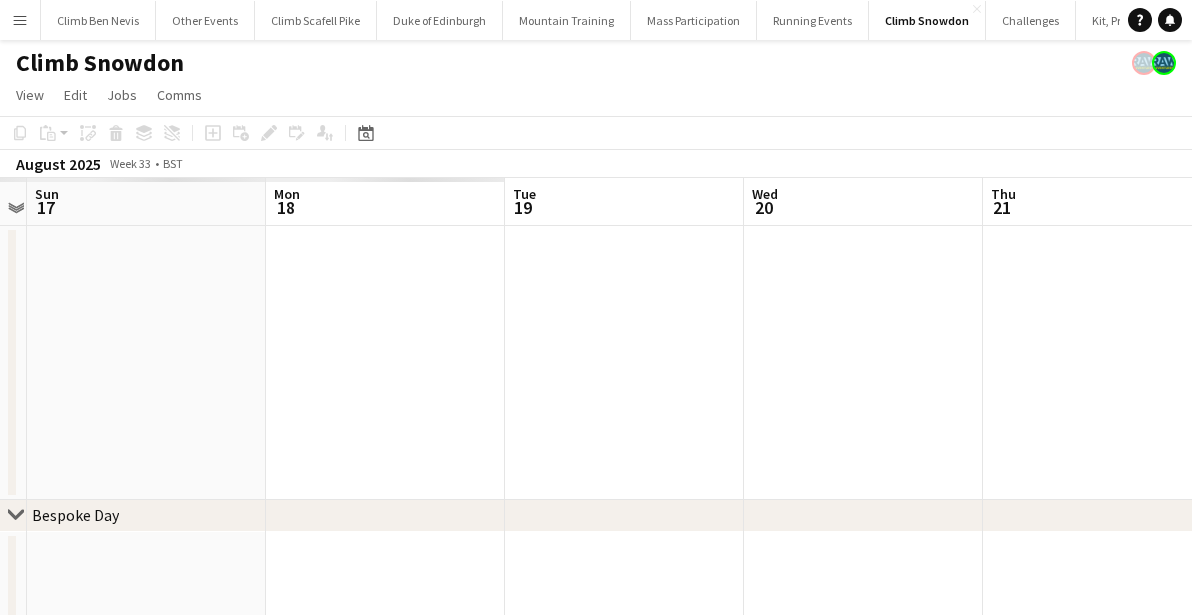 scroll, scrollTop: 0, scrollLeft: 683, axis: horizontal 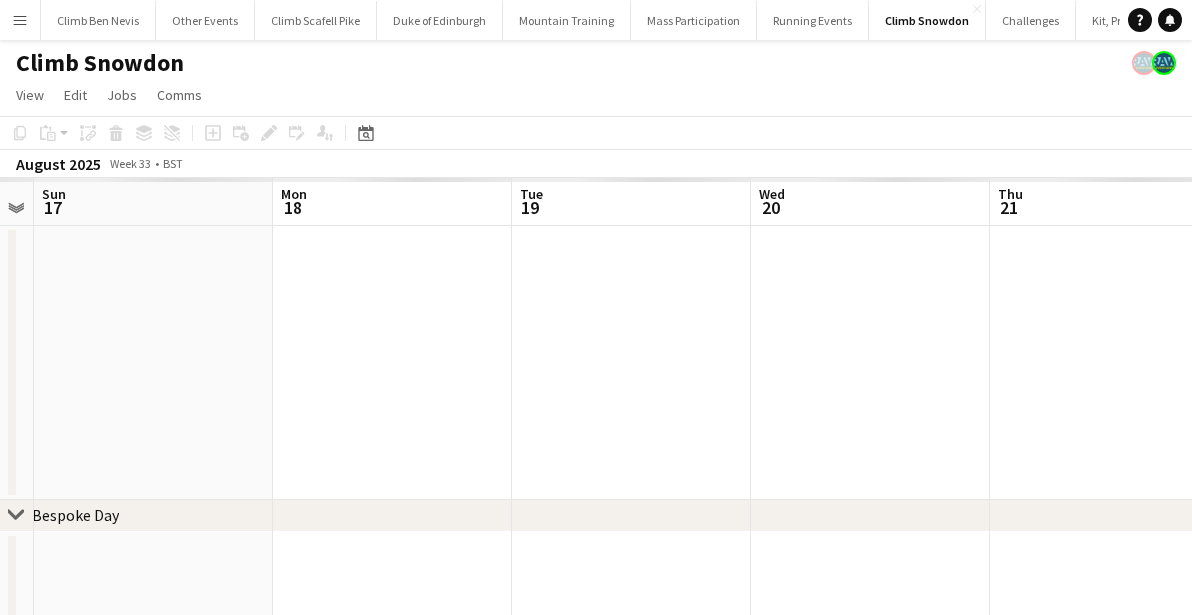 click on "Thu   14   Fri   15   Sat   16   Sun   17   Mon   18   Tue   19   Wed   20   Thu   21   Fri   22   Sat   23" at bounding box center (596, 664) 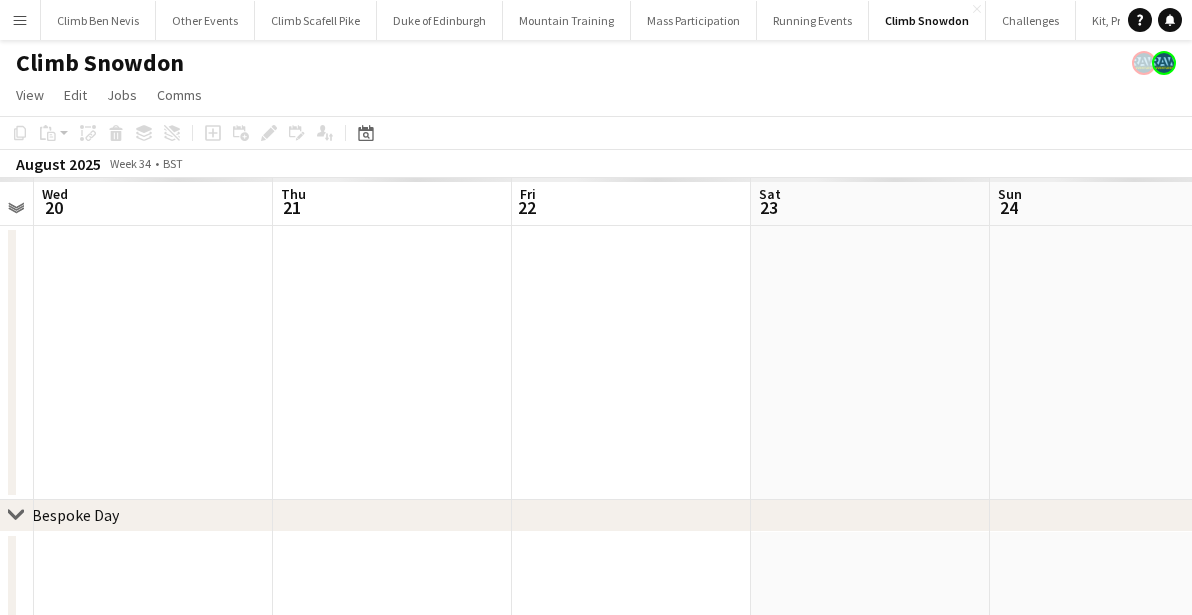 drag, startPoint x: 683, startPoint y: 394, endPoint x: 741, endPoint y: 398, distance: 58.137768 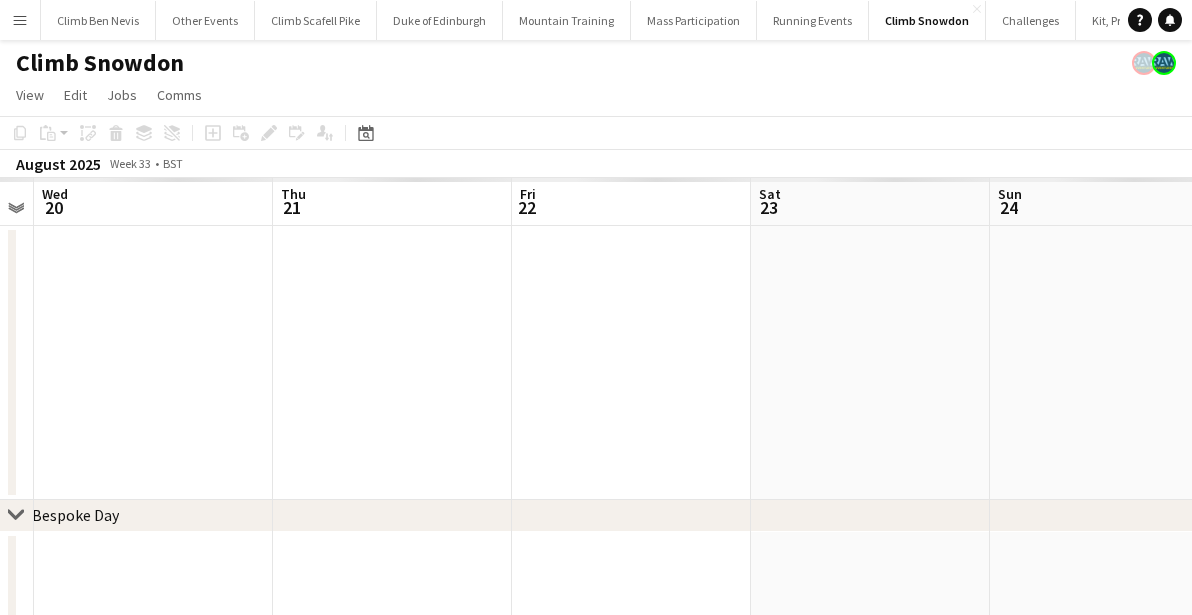 scroll, scrollTop: 0, scrollLeft: 628, axis: horizontal 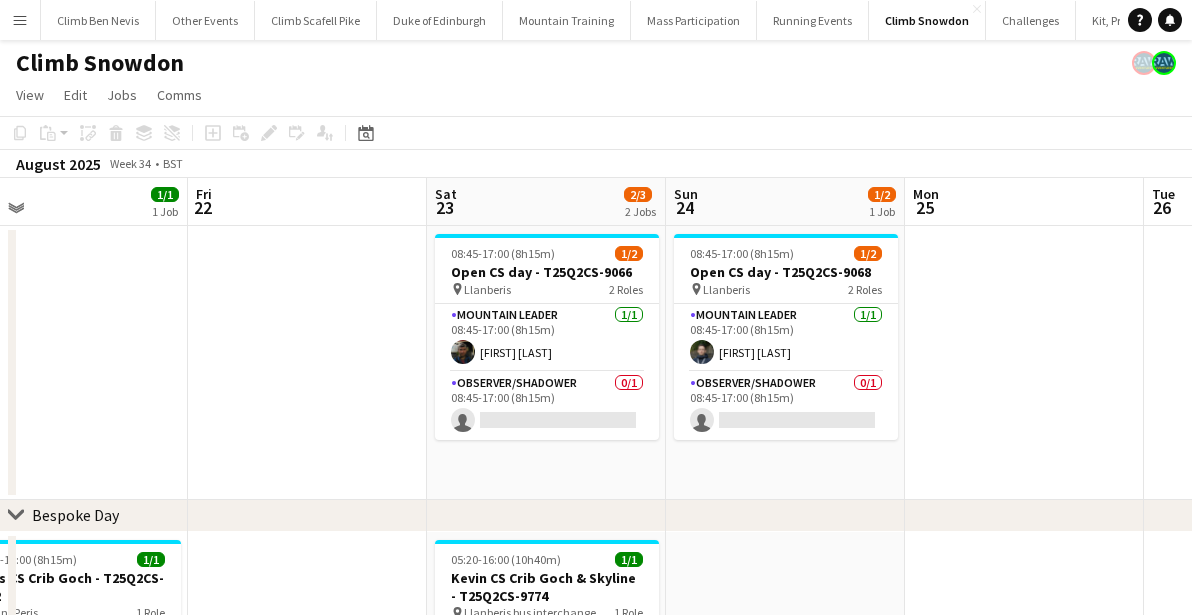 drag, startPoint x: 741, startPoint y: 398, endPoint x: 840, endPoint y: 420, distance: 101.414986 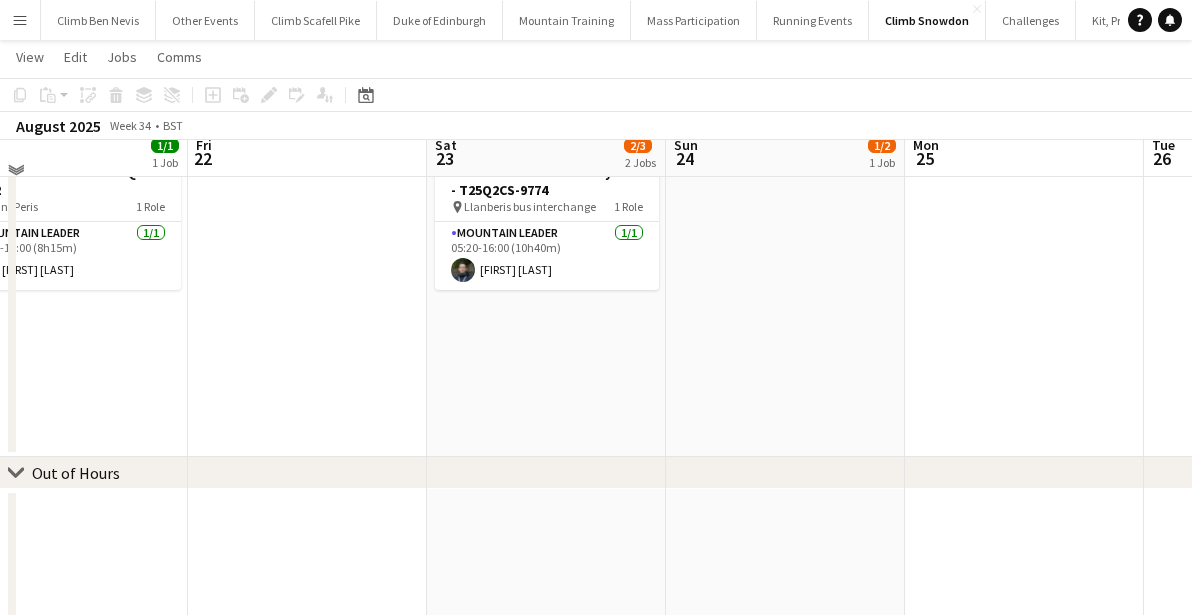 scroll, scrollTop: 216, scrollLeft: 0, axis: vertical 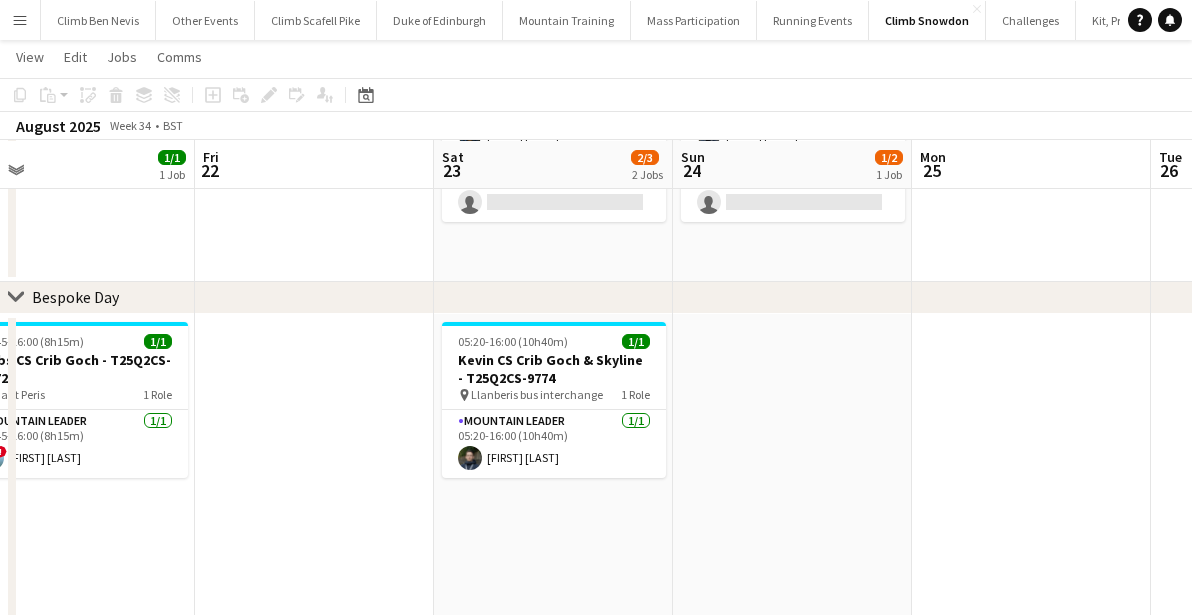 drag, startPoint x: 451, startPoint y: 384, endPoint x: 331, endPoint y: 404, distance: 121.65525 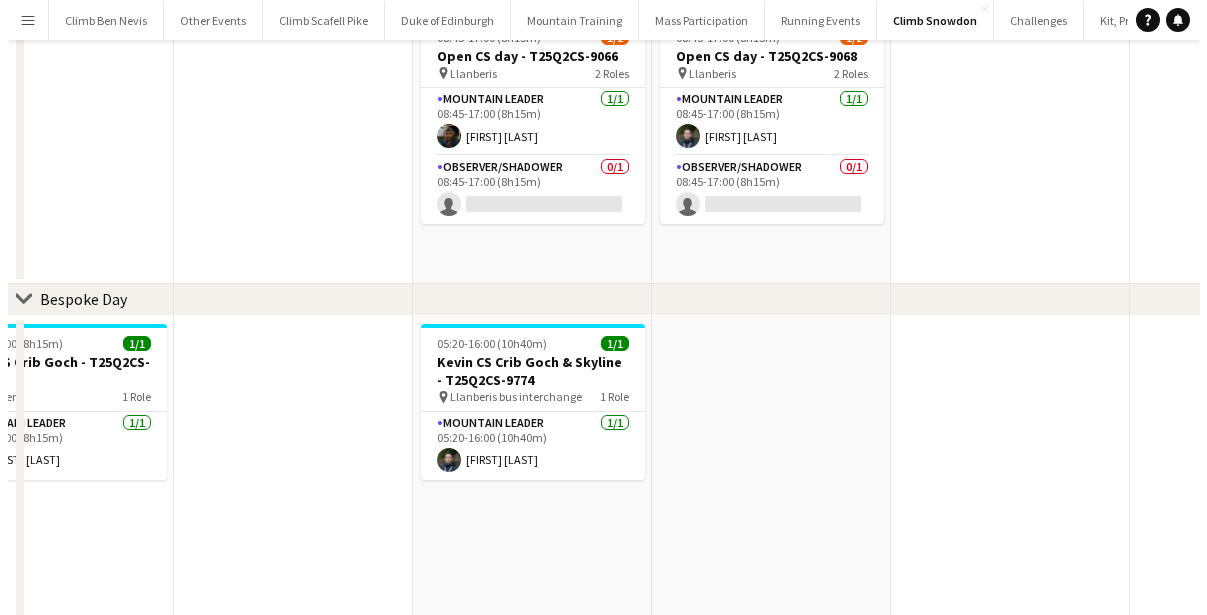 scroll, scrollTop: 0, scrollLeft: 0, axis: both 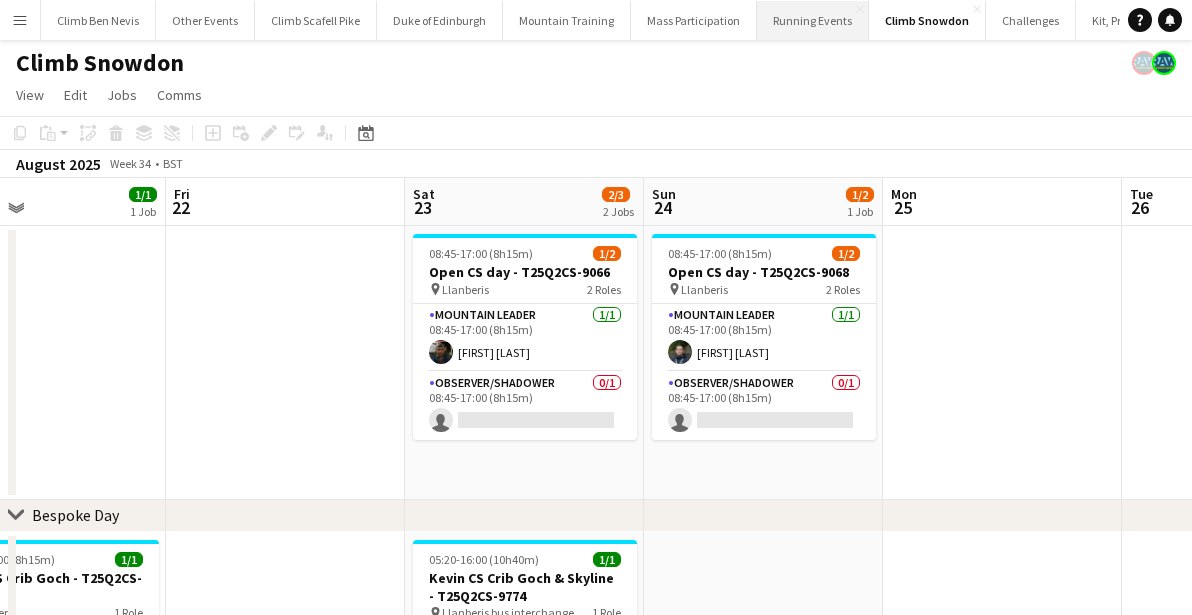 click on "Running Events
Close" at bounding box center [813, 20] 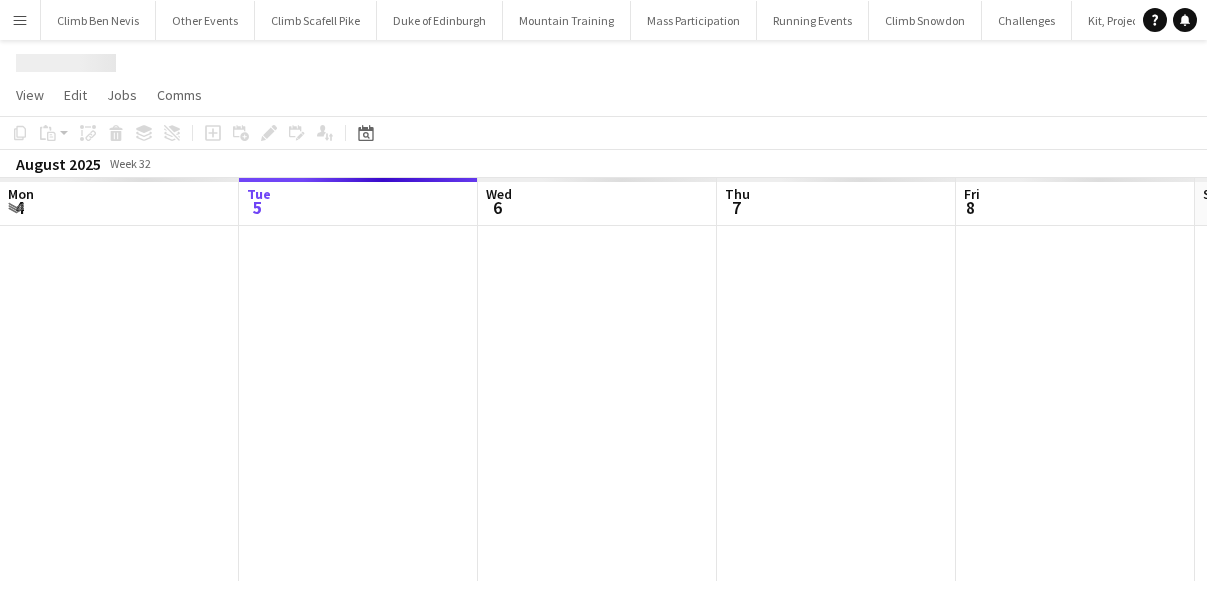 click on "Sat   2   Sun   3   Mon   4   Tue   5   Wed   6   Thu   7   Fri   8   Sat   9   Sun   10   Mon   11" at bounding box center [603, 379] 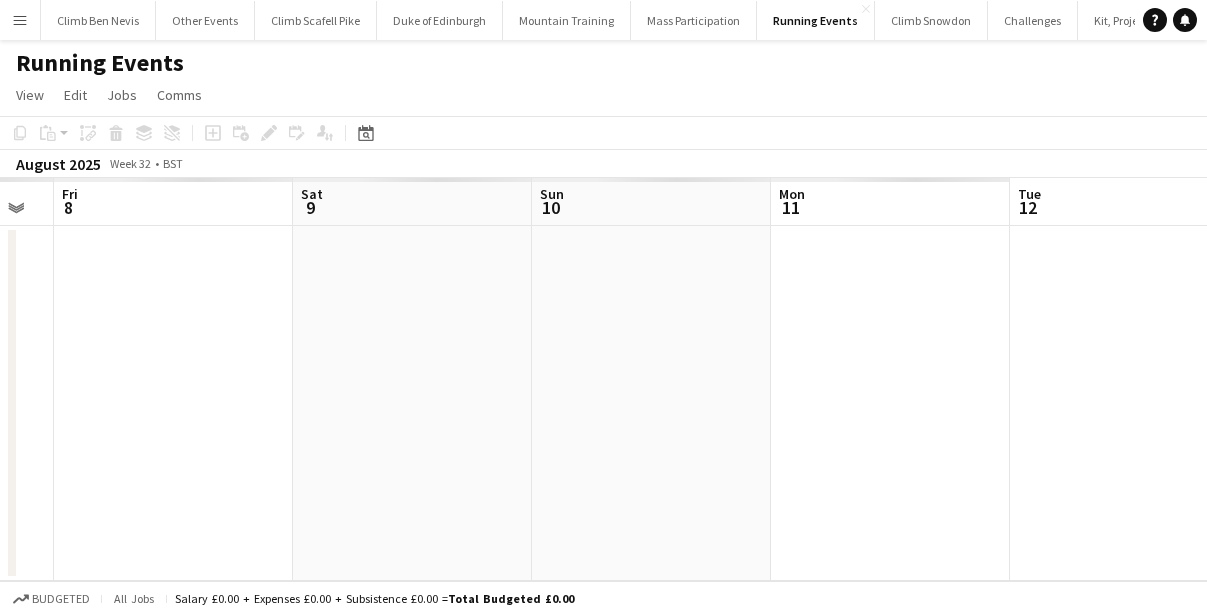 click on "Sun   3   Mon   4   Tue   5   Wed   6   Thu   7   Fri   8   Sat   9   Sun   10   Mon   11   Tue   12" at bounding box center [603, 379] 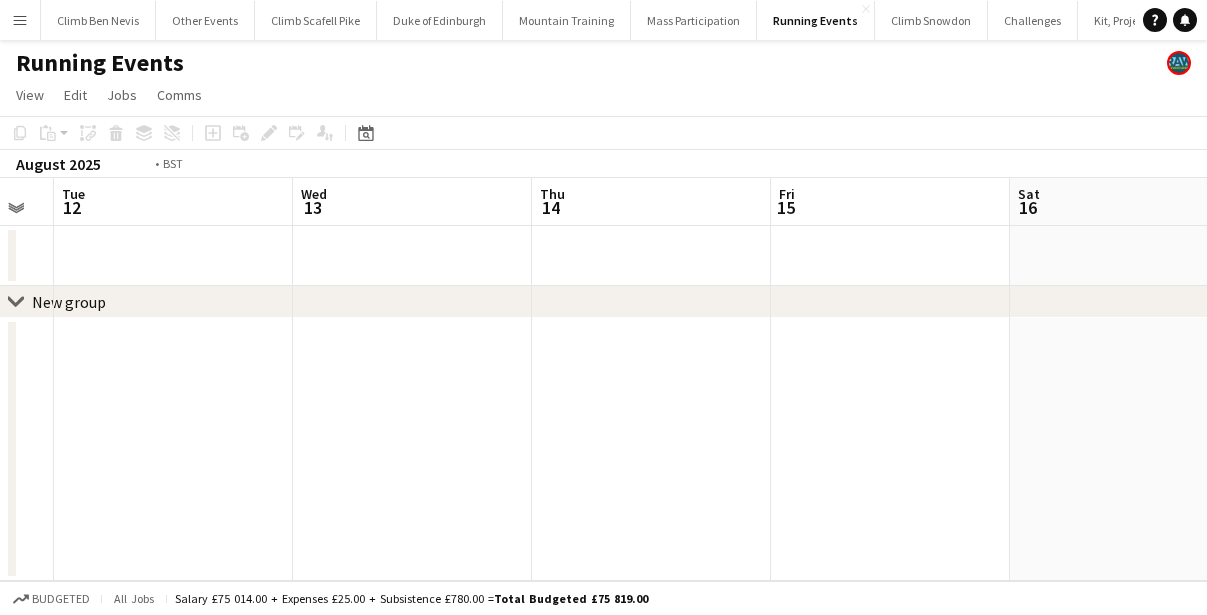 drag, startPoint x: 989, startPoint y: 340, endPoint x: 804, endPoint y: 373, distance: 187.9202 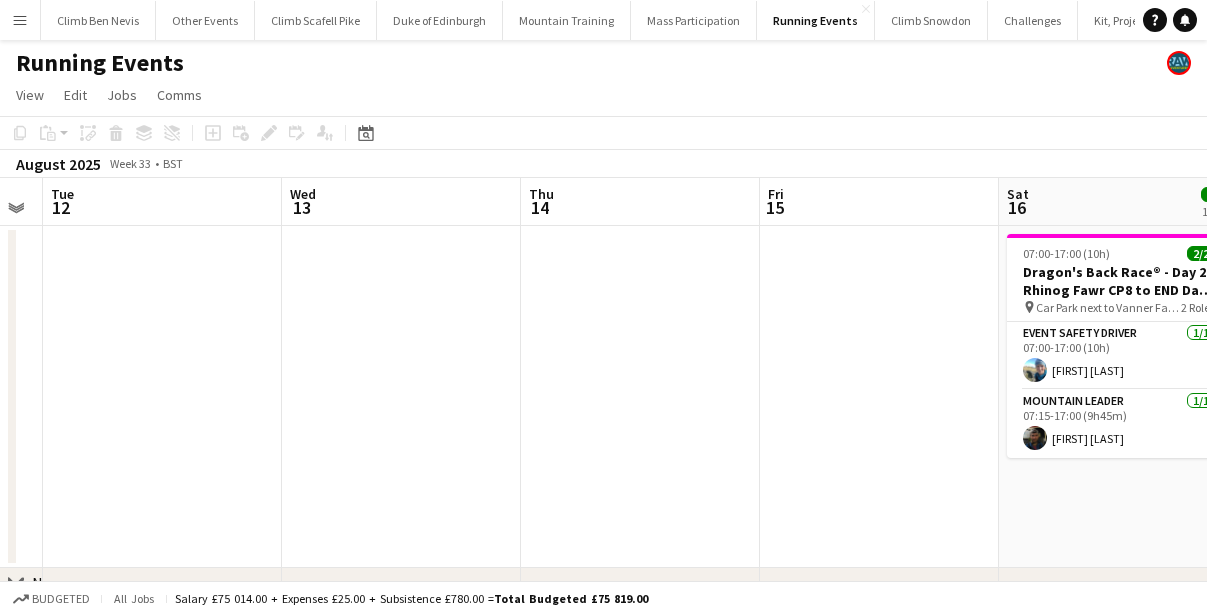 drag, startPoint x: 879, startPoint y: 376, endPoint x: 733, endPoint y: 355, distance: 147.50255 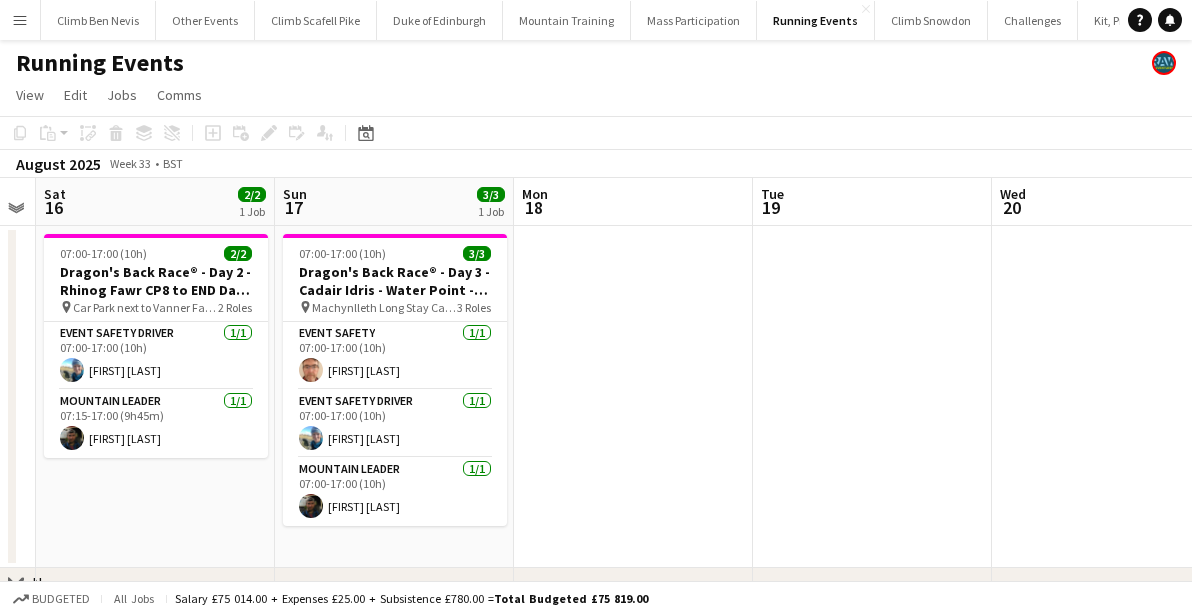 drag, startPoint x: 703, startPoint y: 364, endPoint x: 489, endPoint y: 376, distance: 214.33618 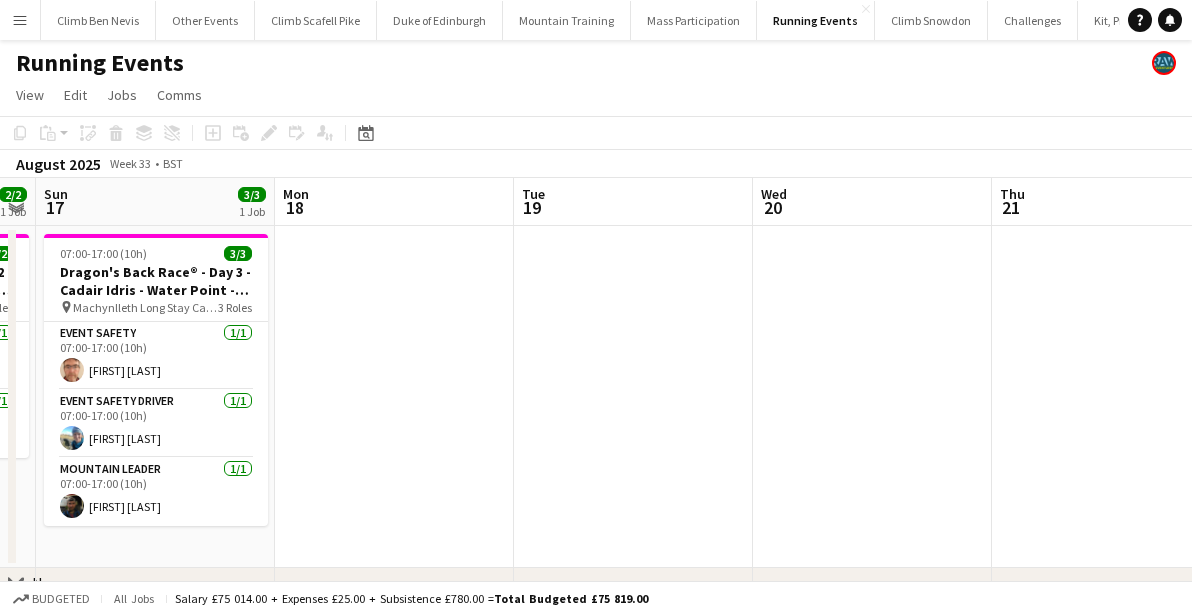 drag, startPoint x: 718, startPoint y: 375, endPoint x: 856, endPoint y: 366, distance: 138.29317 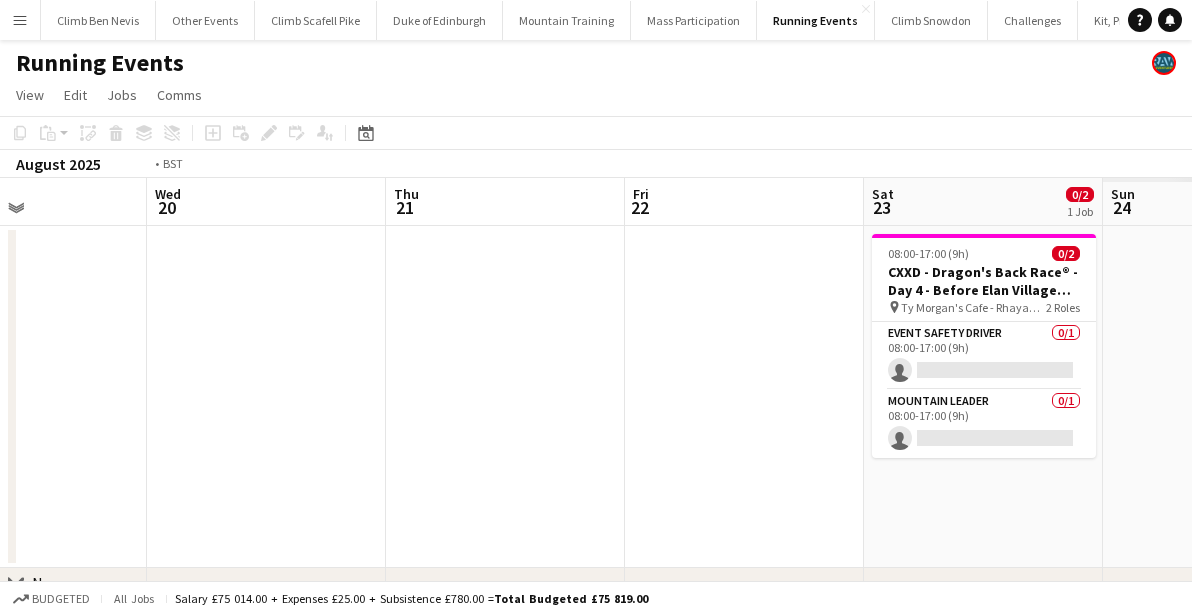 drag, startPoint x: 856, startPoint y: 366, endPoint x: 539, endPoint y: 379, distance: 317.26645 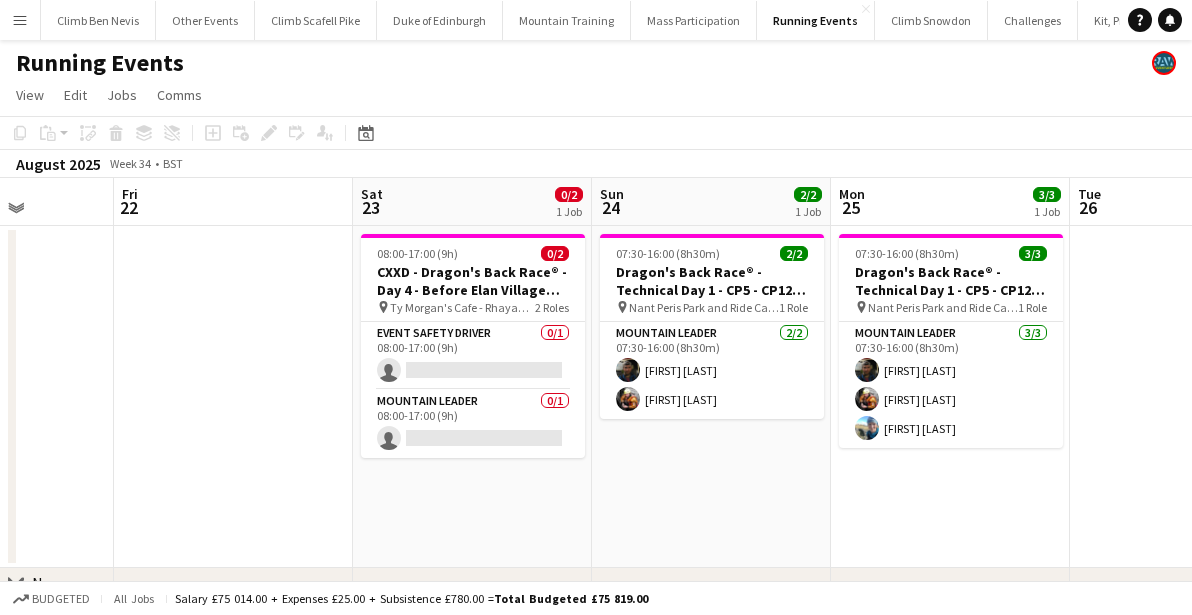 drag, startPoint x: 654, startPoint y: 381, endPoint x: 310, endPoint y: 425, distance: 346.80255 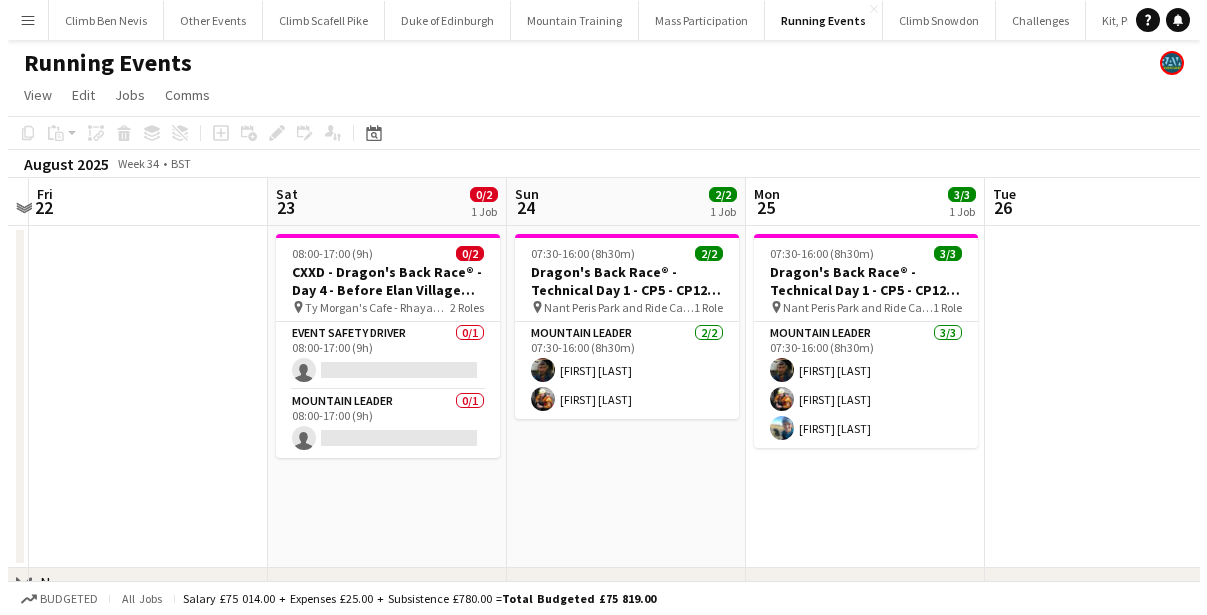scroll, scrollTop: 0, scrollLeft: 712, axis: horizontal 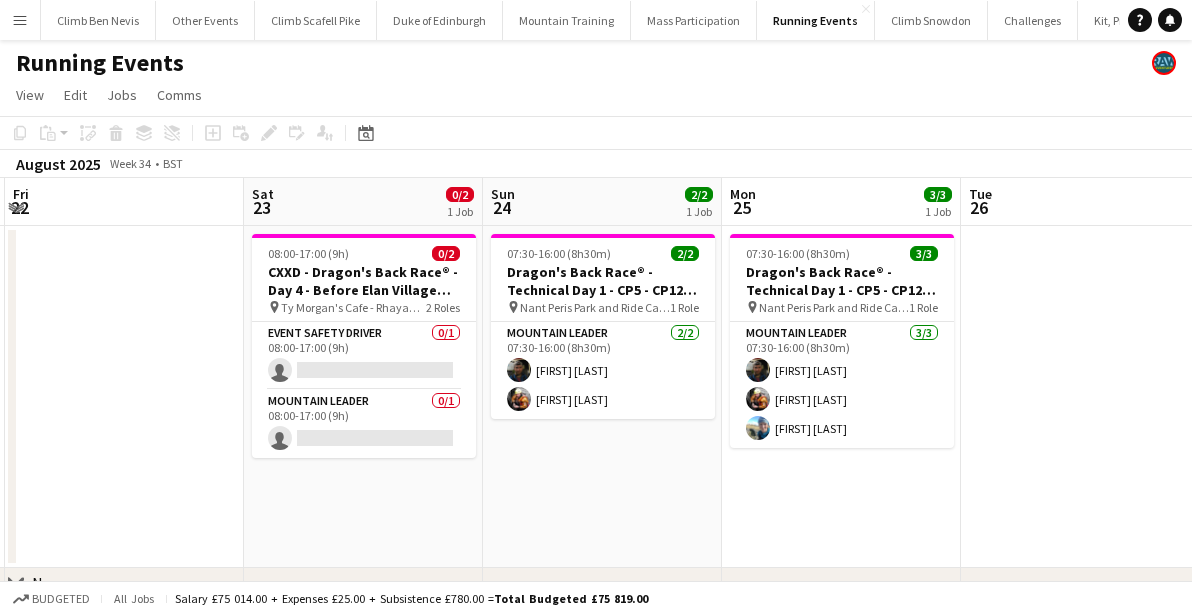 drag, startPoint x: 793, startPoint y: 479, endPoint x: 684, endPoint y: 487, distance: 109.29318 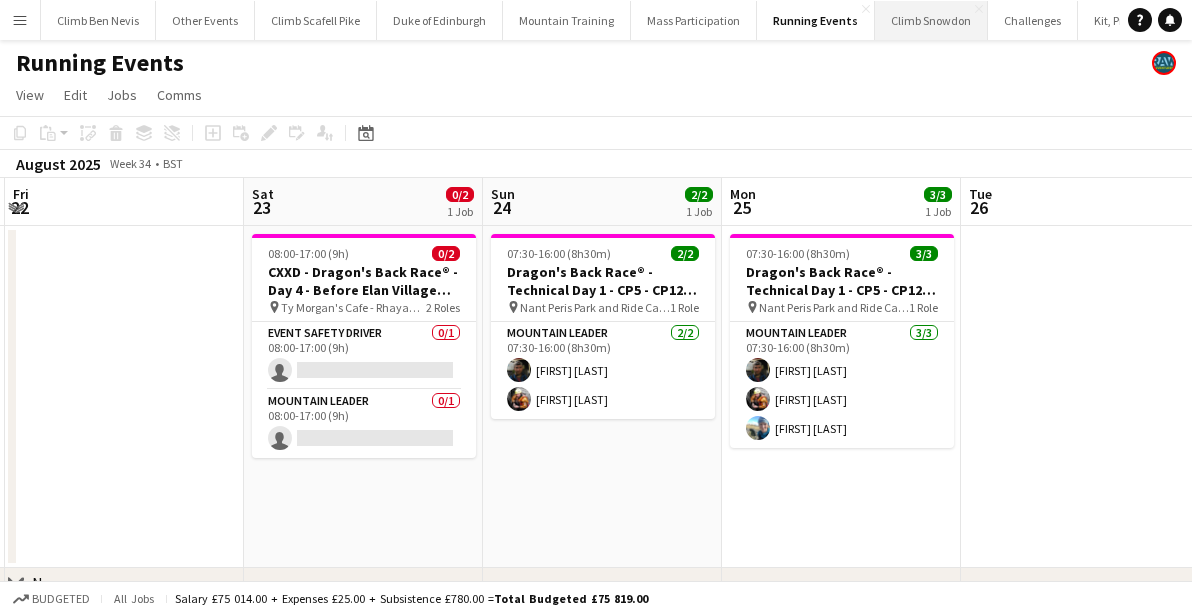 click on "Climb Snowdon
Close" at bounding box center (931, 20) 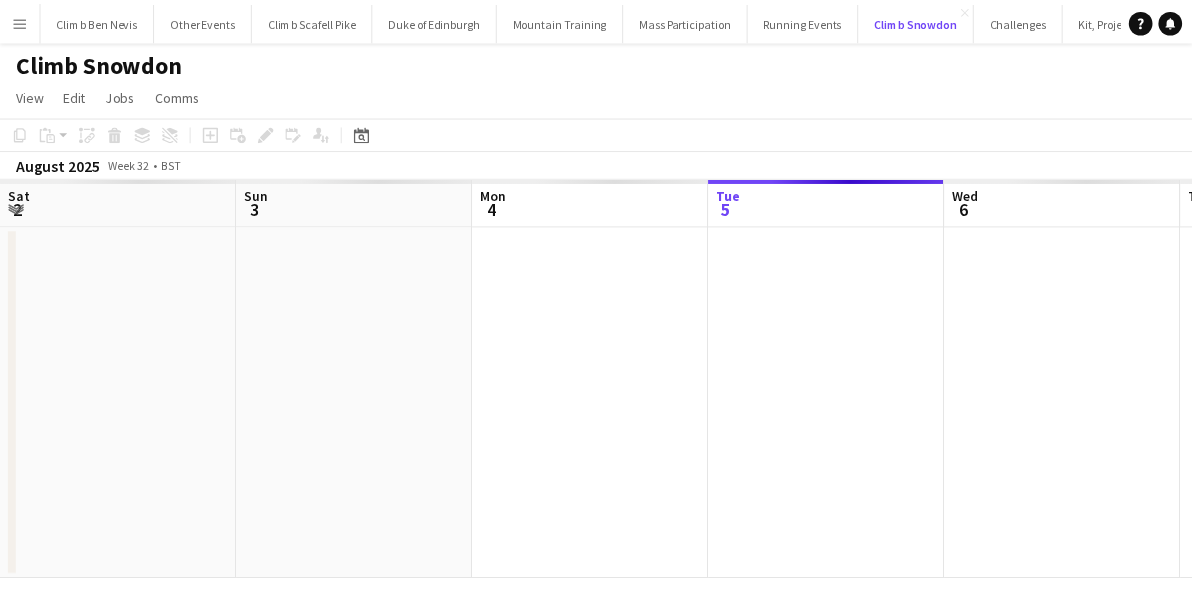 scroll, scrollTop: 0, scrollLeft: 478, axis: horizontal 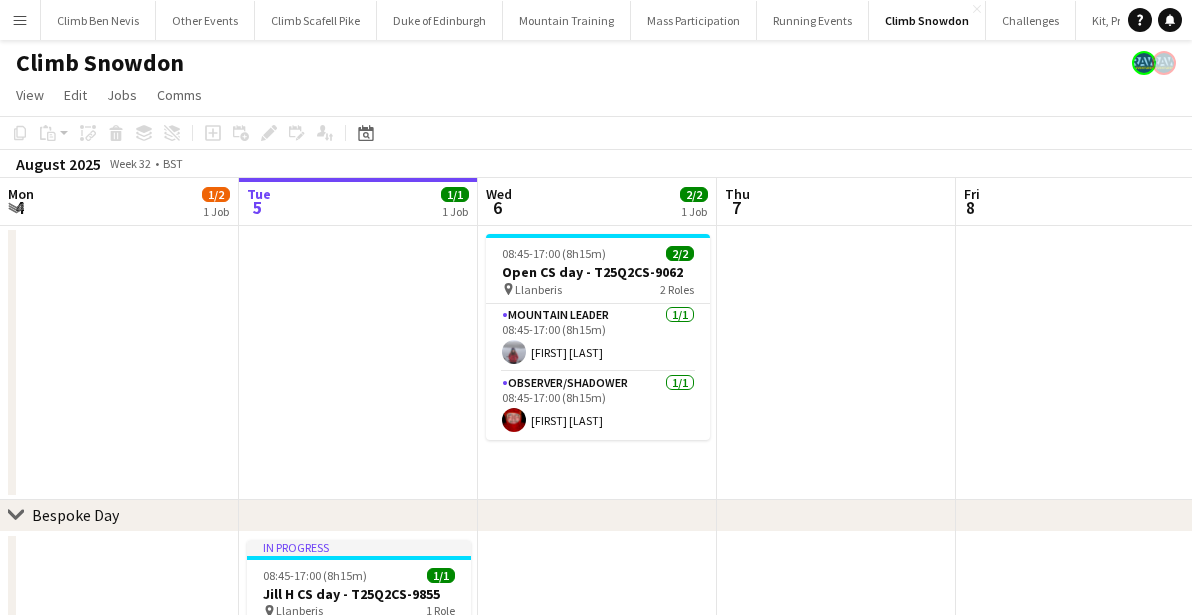 click on "Sat   2   2/3   2 Jobs   Sun   3   Mon   4   1/2   1 Job   Tue   5   1/1   1 Job   Wed   6   2/2   1 Job   Thu   7   Fri   8   Sat   9   1/6   2 Jobs   Sun   10   14/14   1 Job   Mon   11      08:45-17:00 (8h15m)    1/2   Open CS day - T25Q2CS-9060
pin
Llanberis   2 Roles   Mountain Leader    1/1   08:45-17:00 (8h15m)
Observer/Shadower   0/1   08:45-17:00 (8h15m)
single-neutral-actions
08:45-17:00 (8h15m)    2/2   Open CS day - T25Q2CS-9062
pin
Llanberis   2 Roles   Mountain Leader    1/1   08:45-17:00 (8h15m)
Observer/Shadower   1/1   08:45-17:00 (8h15m)
08:45-17:00 (8h15m)    1/2   Open CS day - T25Q2CS-9064
pin
Llanberis   2 Roles   Mountain Leader    1/1   08:45-17:00 (8h15m)
Observer/Shadower   0/1   08:45-17:00 (8h15m)
single-neutral-actions" at bounding box center (596, 664) 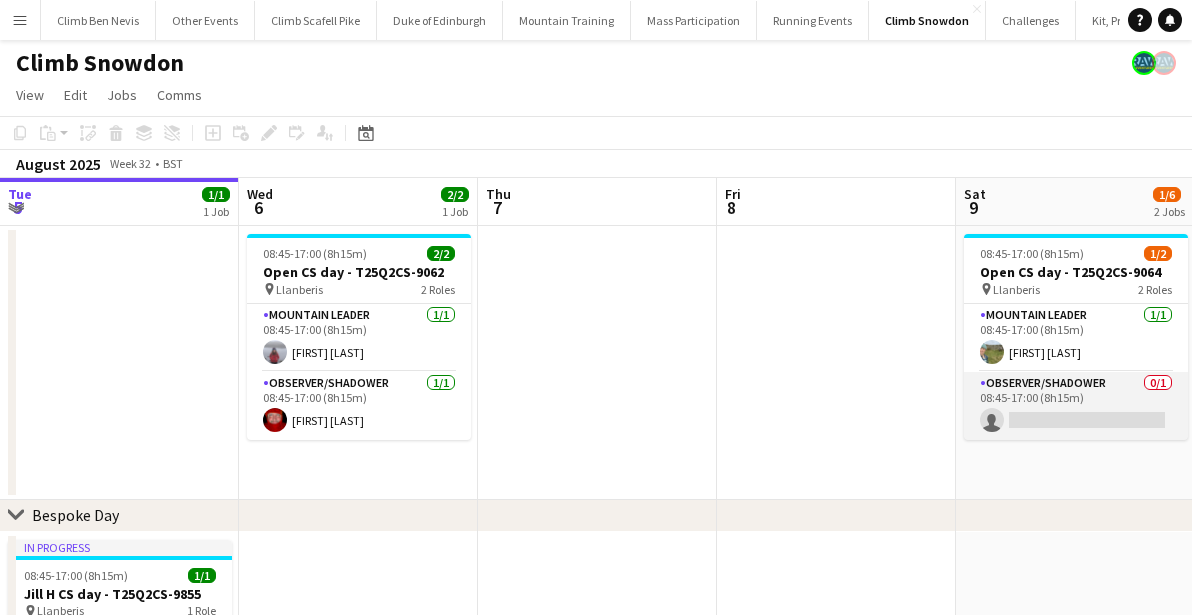 scroll, scrollTop: 0, scrollLeft: 656, axis: horizontal 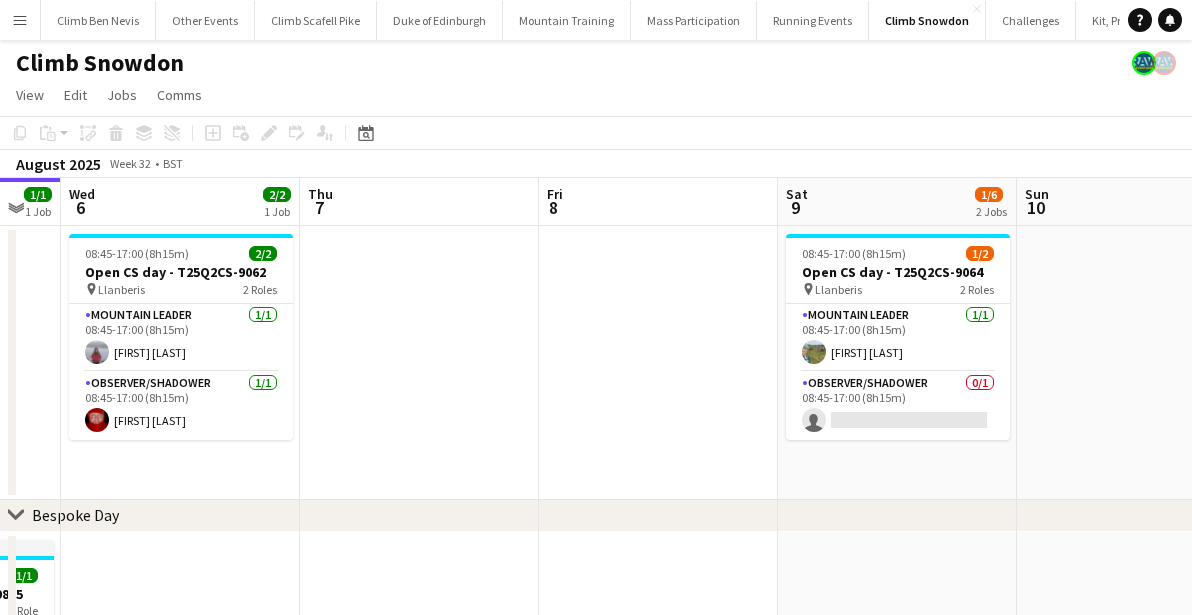 drag, startPoint x: 269, startPoint y: 380, endPoint x: 804, endPoint y: 410, distance: 535.84045 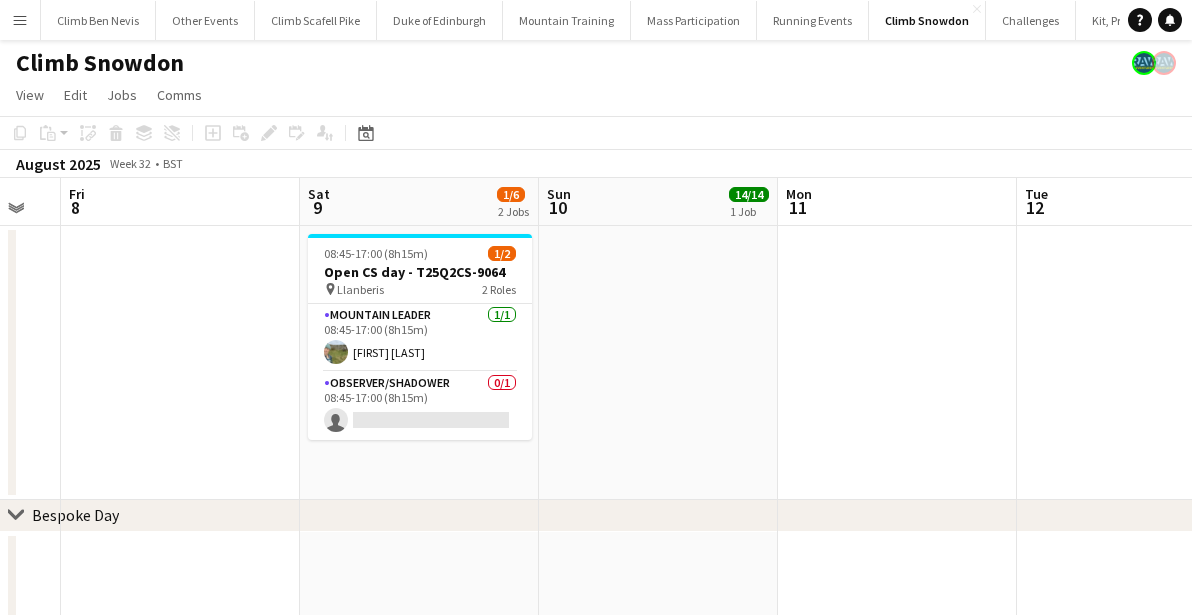 drag, startPoint x: 804, startPoint y: 410, endPoint x: 363, endPoint y: 405, distance: 441.02835 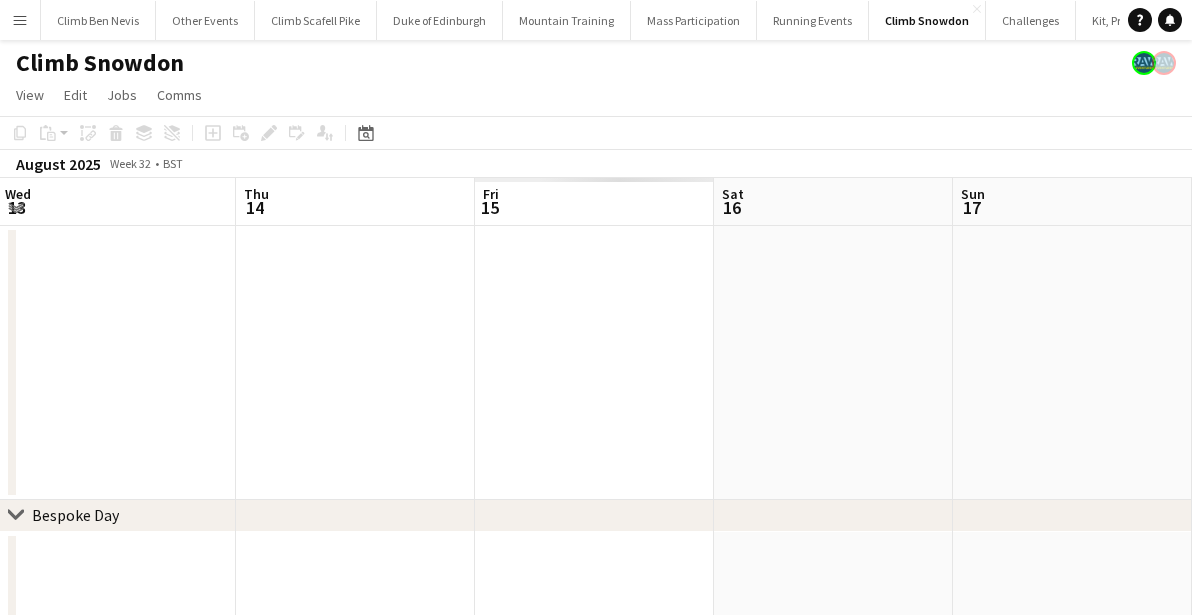 drag, startPoint x: 363, startPoint y: 405, endPoint x: 218, endPoint y: 379, distance: 147.31259 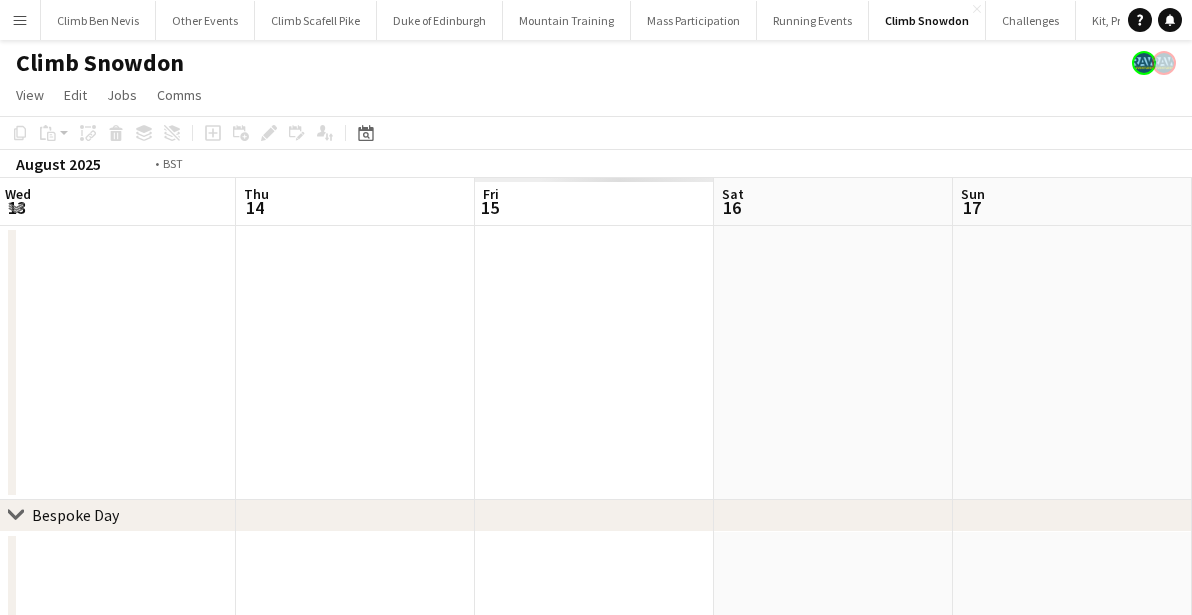 click on "Fri   8   Sat   9   1/6   2 Jobs   Sun   10   14/14   1 Job   Mon   11   Tue   12   Wed   13   Thu   14   Fri   15   Sat   16   Sun   17      08:45-17:00 (8h15m)    1/2   Open CS day - T25Q2CS-9064
pin
Llanberis   2 Roles   Mountain Leader    1/1   08:45-17:00 (8h15m)
Observer/Shadower   0/1   08:45-17:00 (8h15m)
single-neutral-actions
08:45-17:00 (8h15m)    0/4   OCC CS day - T25Q2CS-9867
pin
Llanberis   2 Roles   Mountain Leader    0/3   08:45-17:00 (8h15m)
single-neutral-actions
single-neutral-actions
single-neutral-actions
Observer/Shadower   0/1   08:45-17:00 (8h15m)
single-neutral-actions
Toggle View
Alder Hey Sunrise CS T25Q2CS-9162  10-08-2025 → 10-08-2025   14/14   1 job      01:00-09:30 (8h30m)    14/14  pin" at bounding box center [596, 664] 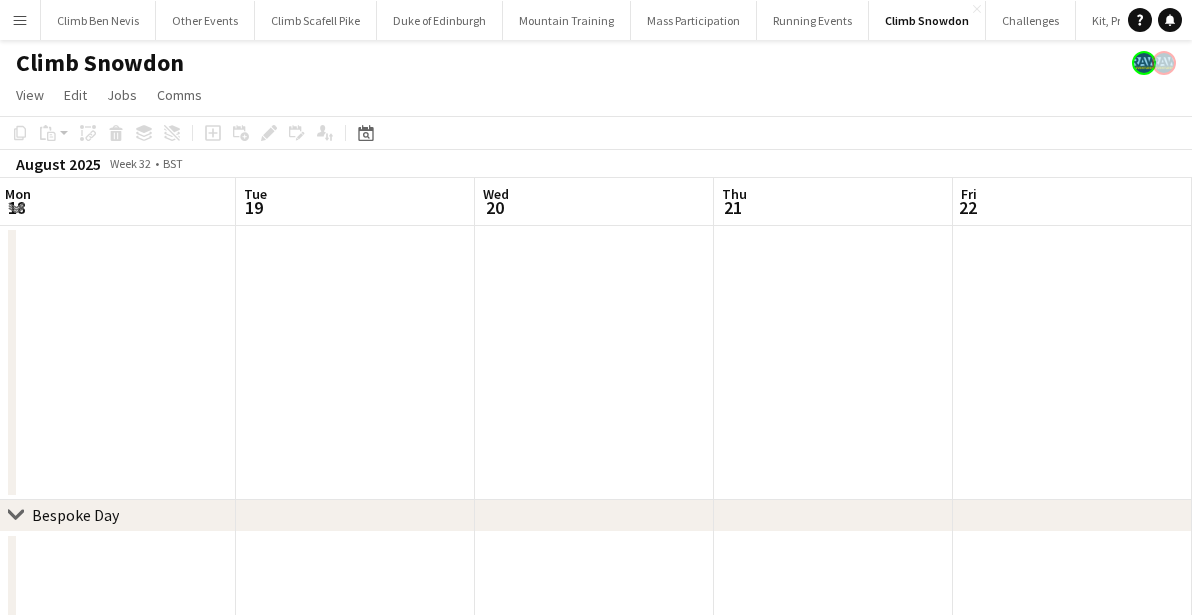 drag, startPoint x: 624, startPoint y: 394, endPoint x: 323, endPoint y: 379, distance: 301.37354 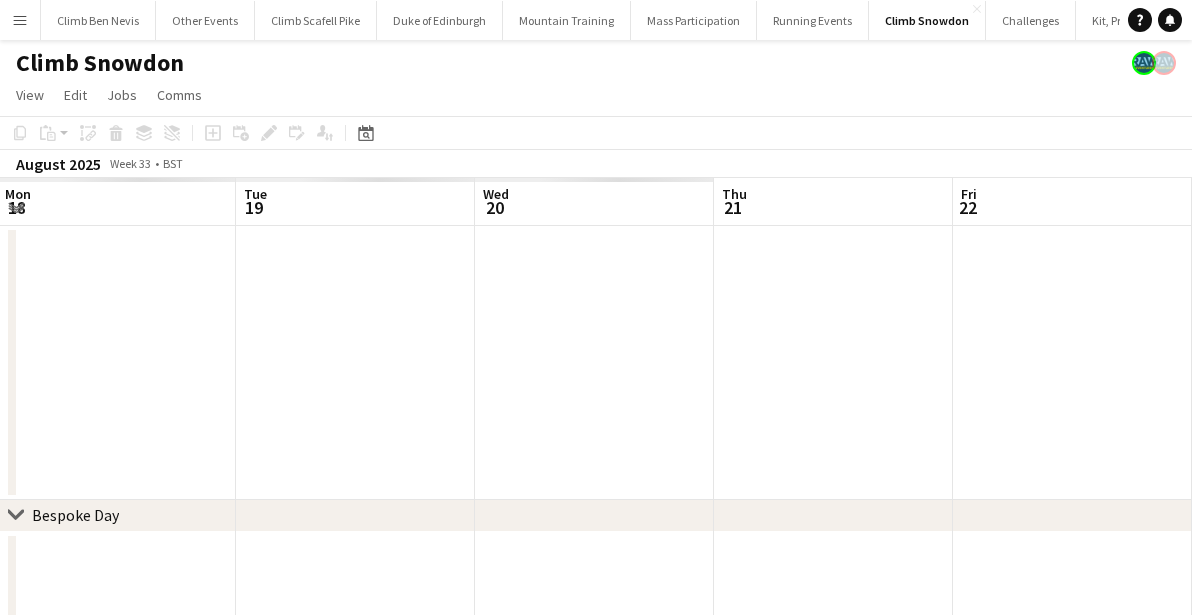 click on "Wed   13   Thu   14   Fri   15   Sat   16   Sun   17   Mon   18   Tue   19   Wed   20   Thu   21   Fri   22" at bounding box center [596, 664] 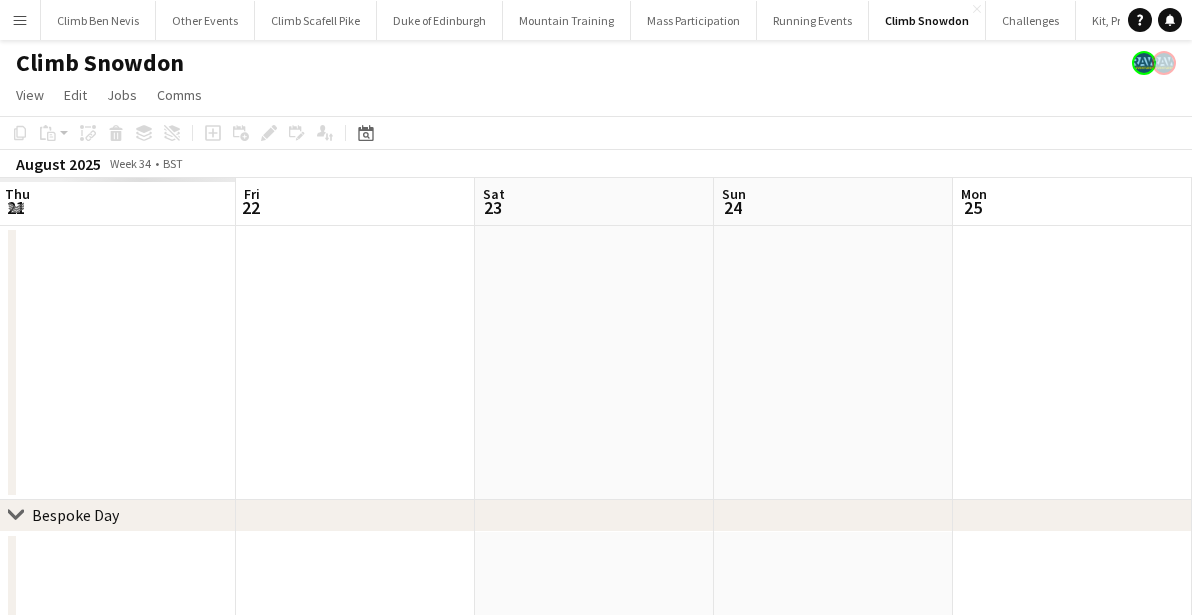click on "Sat   16   Sun   17   Mon   18   Tue   19   Wed   20   Thu   21   Fri   22   Sat   23   Sun   24   Mon   25" at bounding box center (596, 664) 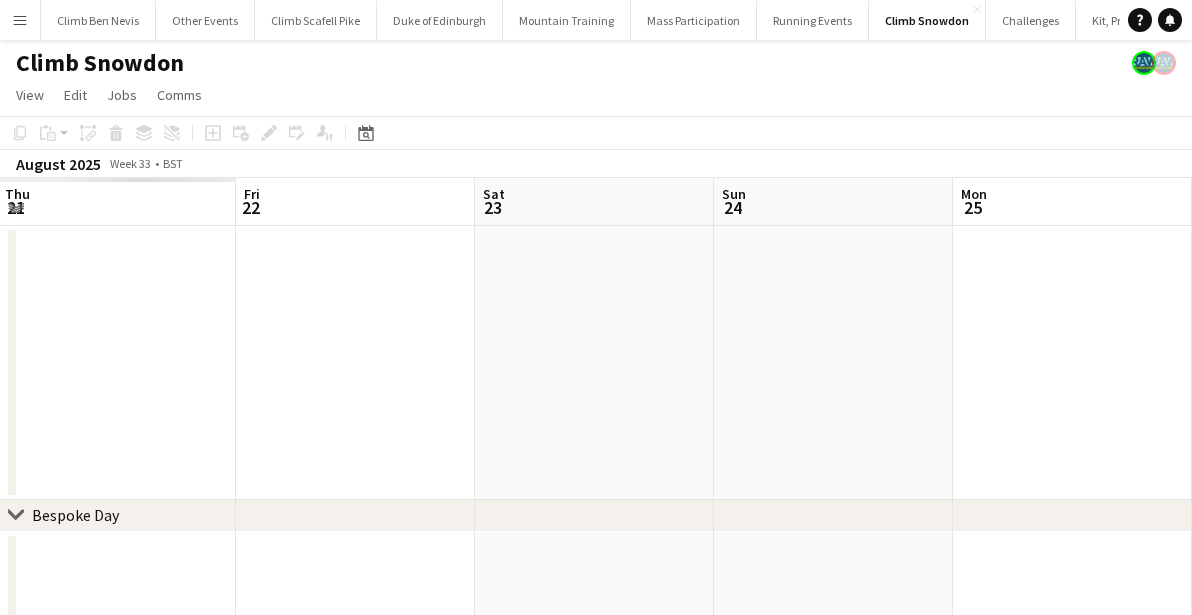 drag, startPoint x: 520, startPoint y: 416, endPoint x: 422, endPoint y: 412, distance: 98.0816 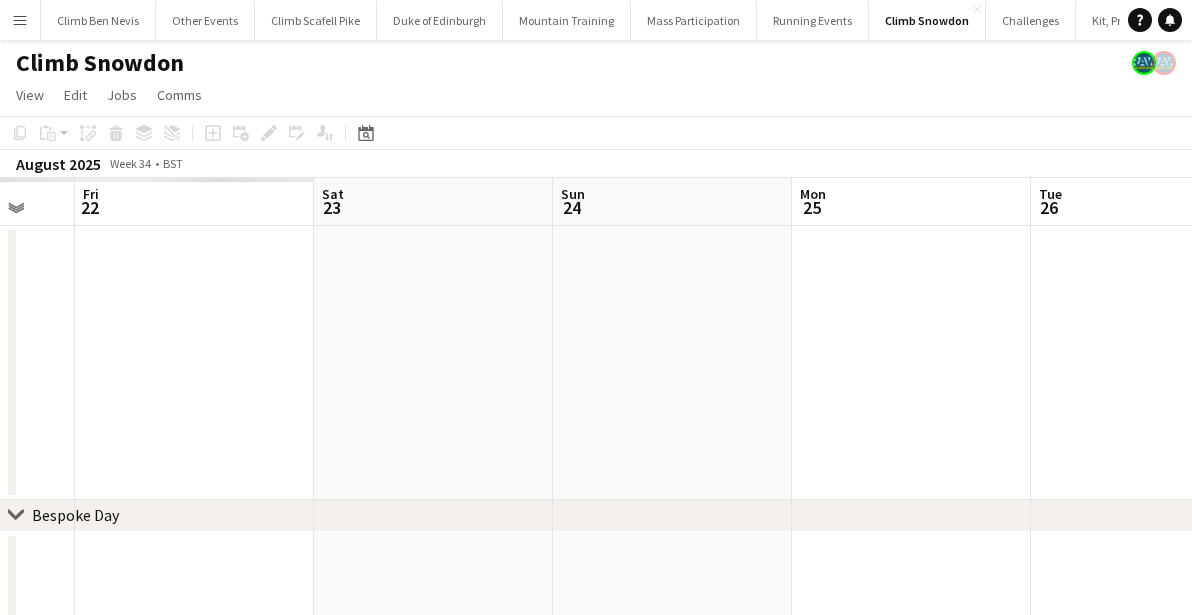 click on "Mon   18   Tue   19   Wed   20   Thu   21   Fri   22   Sat   23   Sun   24   Mon   25   Tue   26   Wed   27" at bounding box center [596, 664] 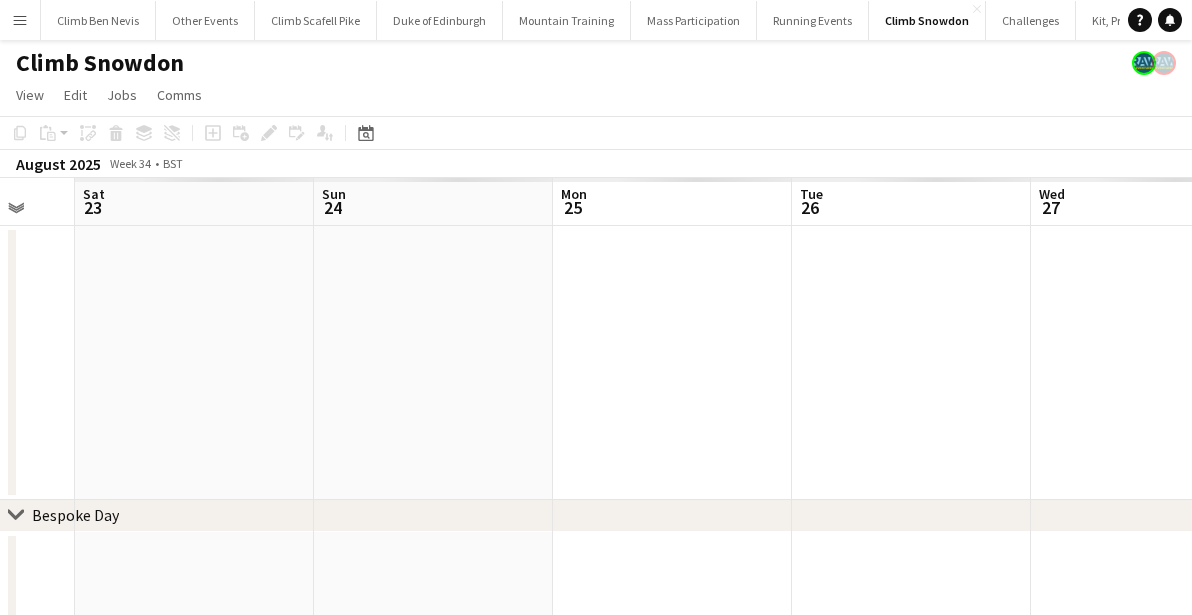 drag, startPoint x: 336, startPoint y: 421, endPoint x: 627, endPoint y: 420, distance: 291.0017 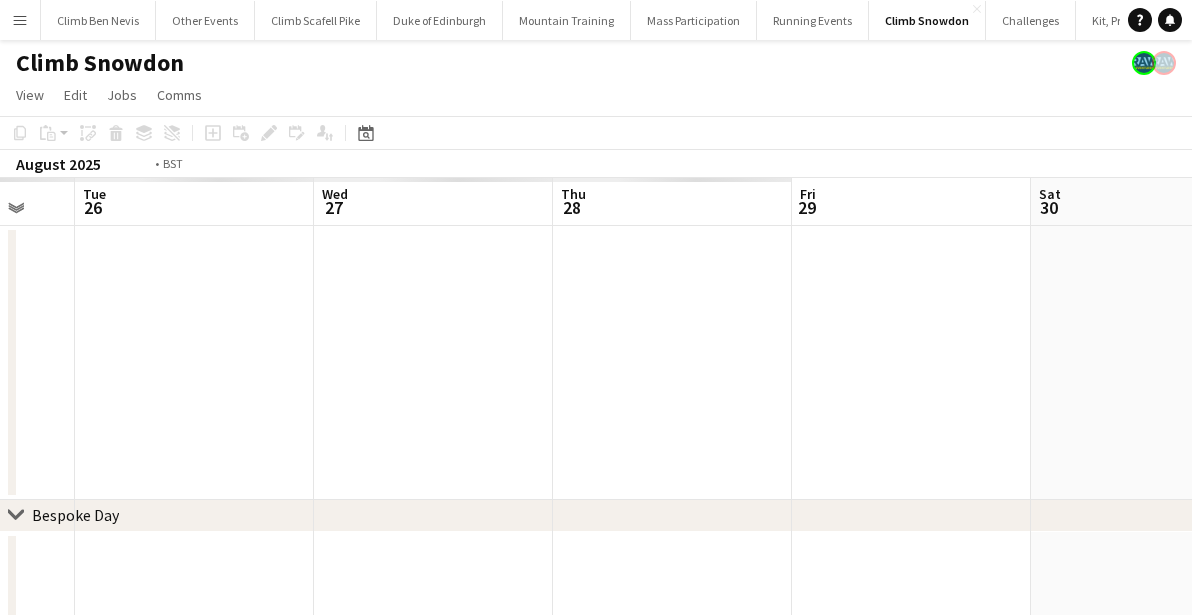 click on "Fri   22   Sat   23   Sun   24   Mon   25   Tue   26   Wed   27   Thu   28   Fri   29   Sat   30   Sun   31" at bounding box center [596, 664] 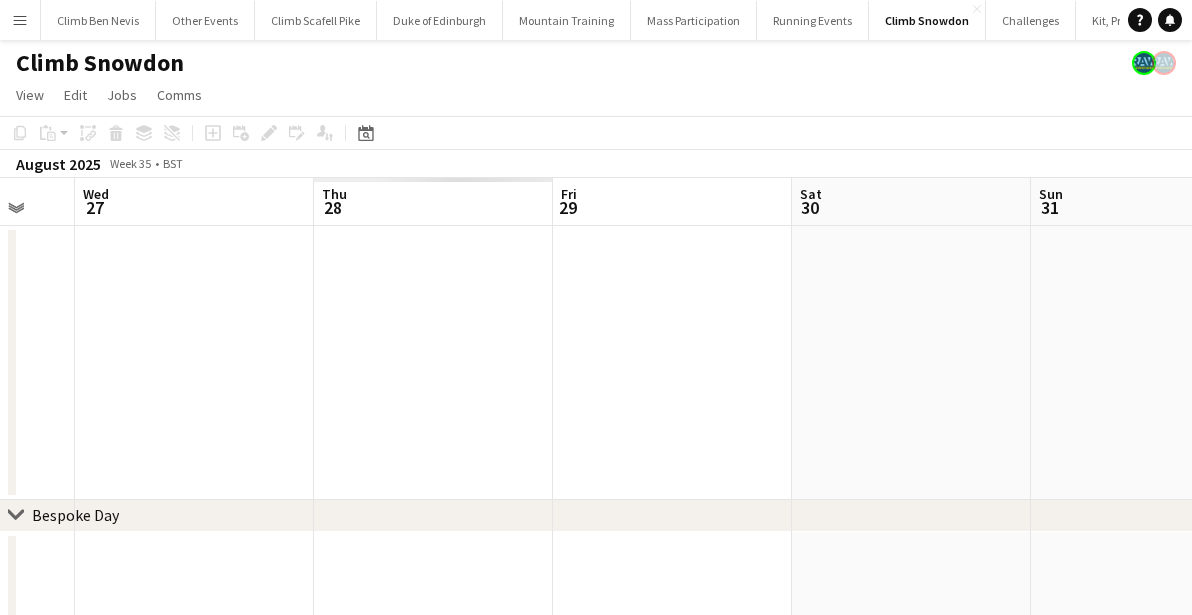 drag, startPoint x: 629, startPoint y: 420, endPoint x: 639, endPoint y: 427, distance: 12.206555 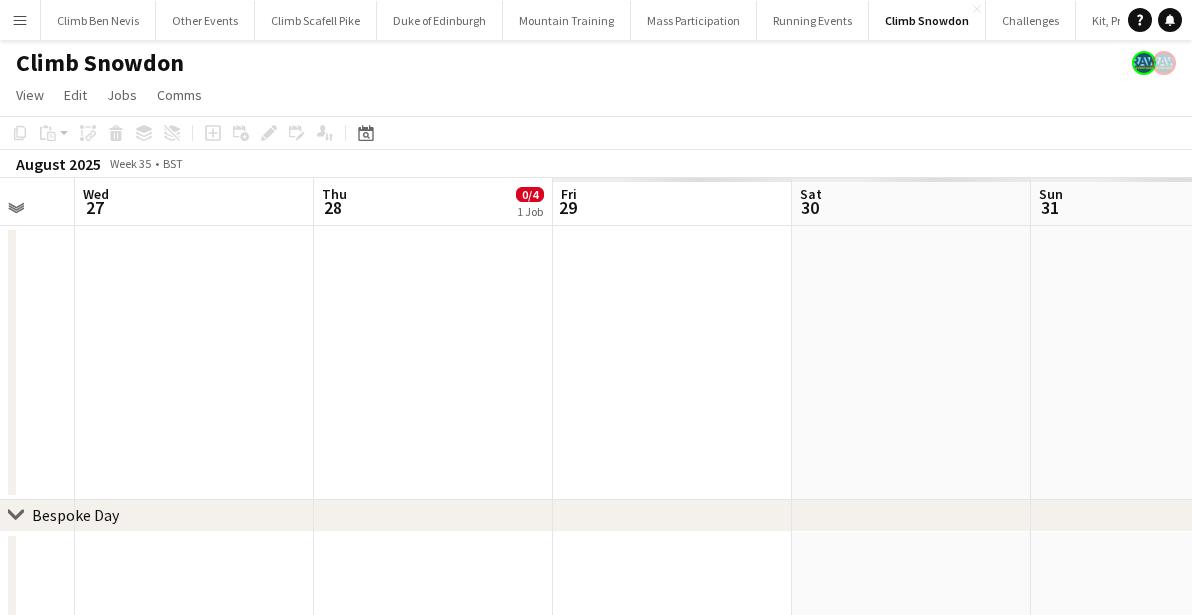 scroll, scrollTop: 0, scrollLeft: 937, axis: horizontal 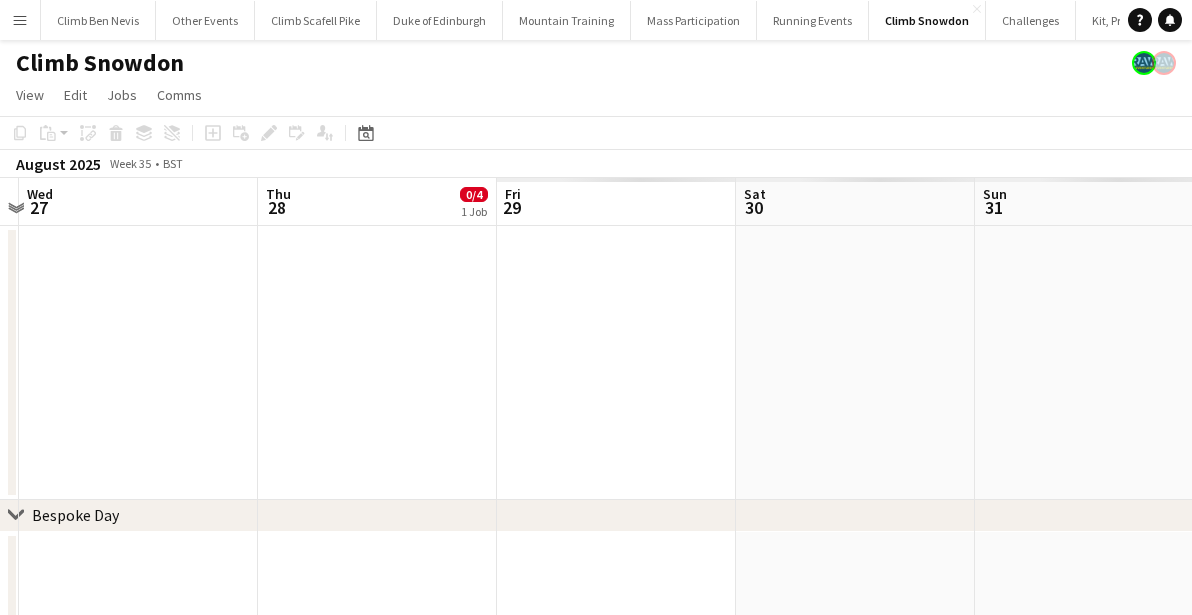 drag, startPoint x: 657, startPoint y: 437, endPoint x: 517, endPoint y: 427, distance: 140.35669 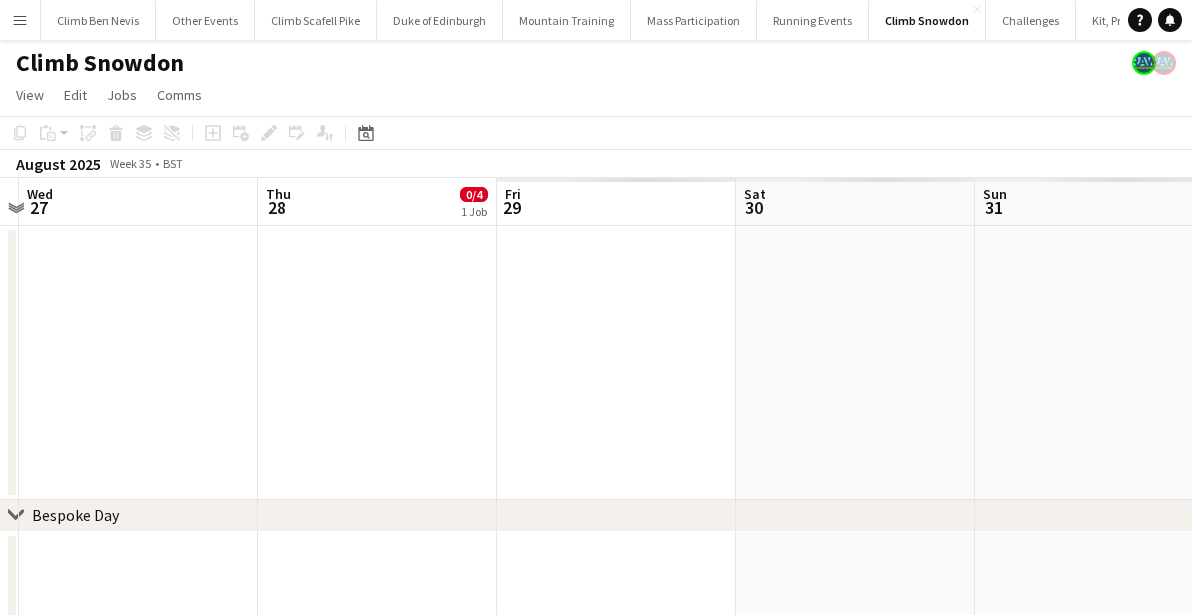 click on "Sat   23   2/3   2 Jobs   Sun   24   1/2   1 Job   Mon   25   Tue   26   Wed   27   Thu   28   0/4   1 Job   Fri   29   Sat   30   Sun   31   Mon   1      08:45-17:00 (8h15m)    1/2   Open CS day - T25Q2CS-9066
pin
Llanberis   2 Roles   Mountain Leader    1/1   08:45-17:00 (8h15m)
[FIRST] [LAST]  Observer/Shadower   0/1   08:45-17:00 (8h15m)
single-neutral-actions
08:45-17:00 (8h15m)    1/2   Open CS day - T25Q2CS-9068
pin
Llanberis   2 Roles   Mountain Leader    1/1   08:45-17:00 (8h15m)
[FIRST] [LAST]  Observer/Shadower   0/1   08:45-17:00 (8h15m)
single-neutral-actions
05:20-16:00 (10h40m)    1/1   [FIRST] CS Crib Goch & Skyline - T25Q2CS-9774
pin
Llanberis bus interchange   1 Role   Mountain Leader    1/1   05:20-16:00 (10h40m)
[FIRST] [LAST]" at bounding box center [596, 664] 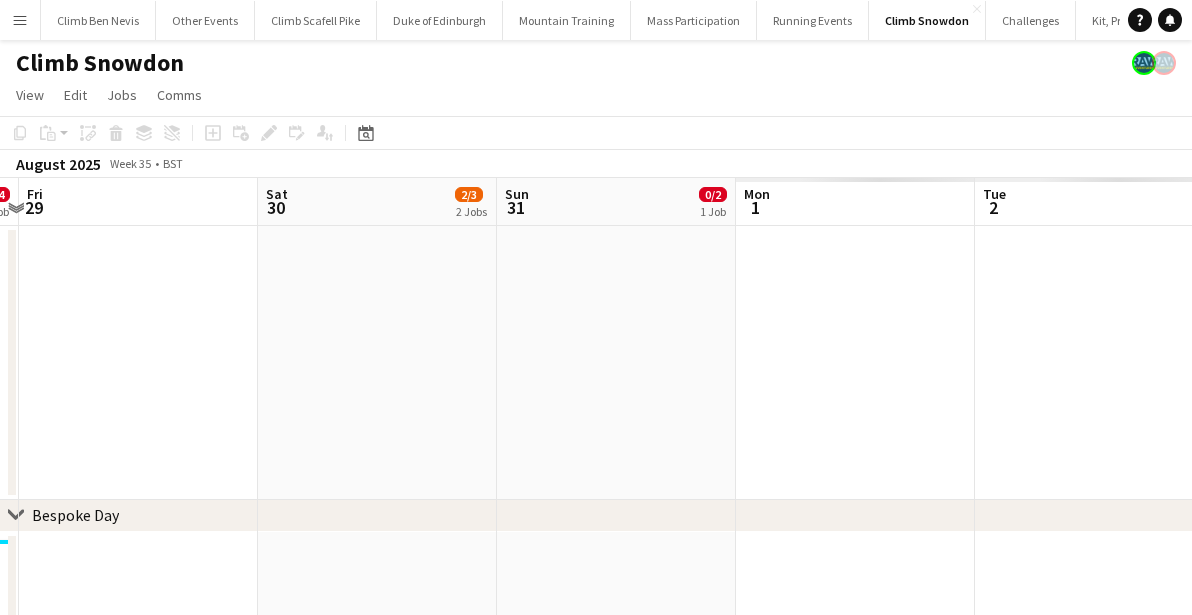 drag, startPoint x: 517, startPoint y: 427, endPoint x: 597, endPoint y: 421, distance: 80.224686 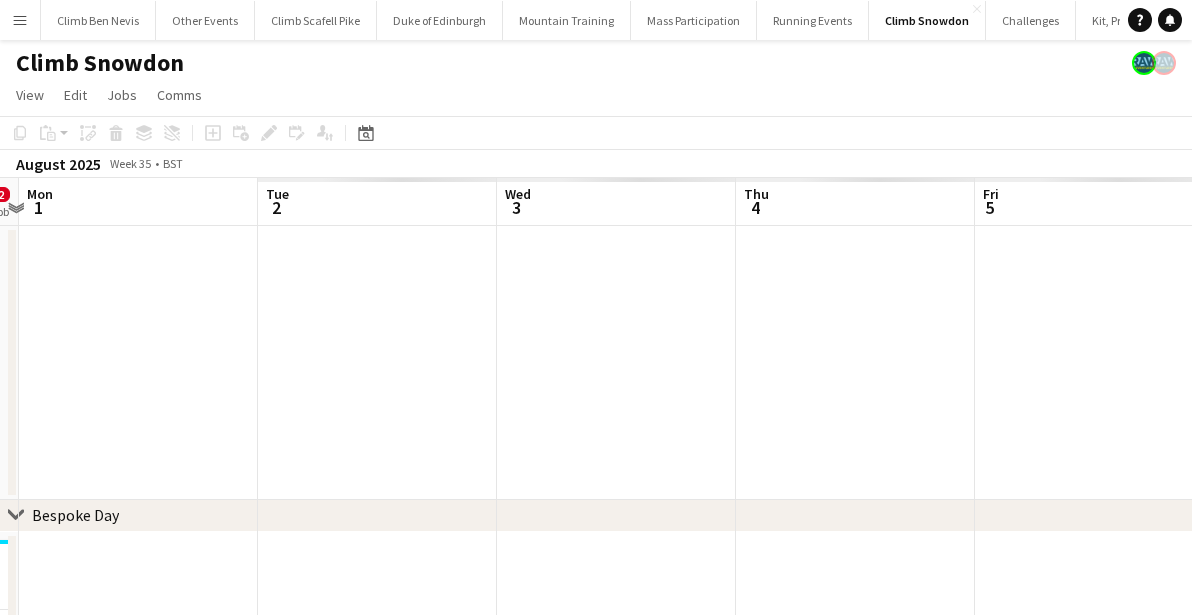 scroll, scrollTop: 0, scrollLeft: 692, axis: horizontal 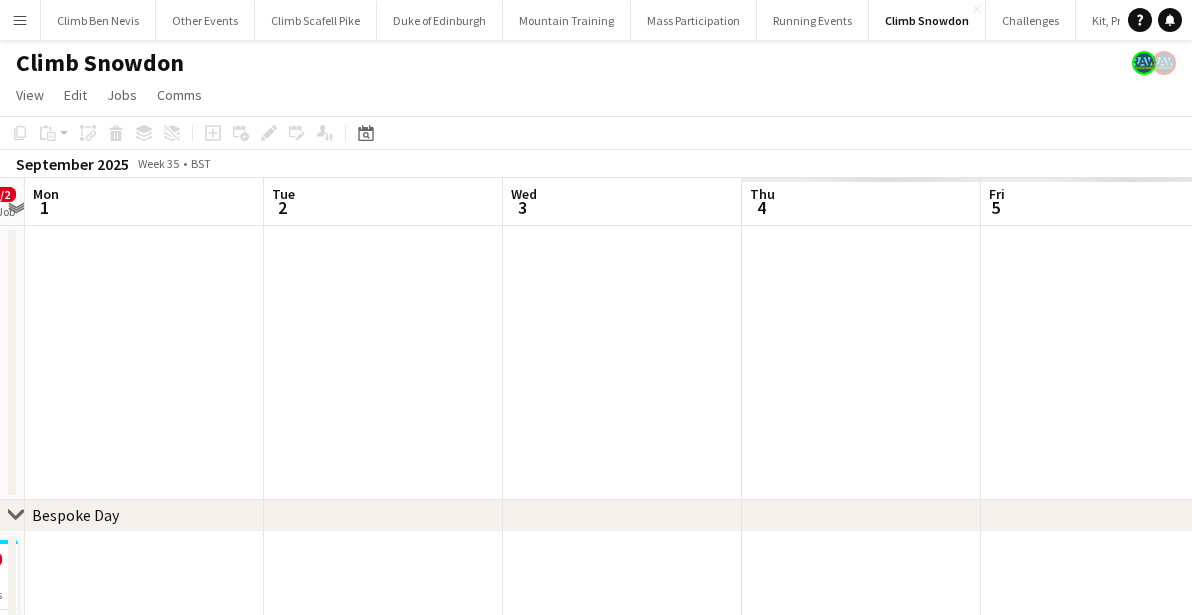 click on "Fri   29   Sat   30   2/3   2 Jobs   Sun   31   0/2   1 Job   Mon   1   Tue   2   Wed   3   Thu   4   Fri   5   Sat   6   Sun   7      08:45-17:00 (8h15m)    1/2   Open CS day - T25Q2CS-9070
pin
Llanberis   2 Roles   Mountain Leader    1/1   08:45-17:00 (8h15m)
[FIRST] [LAST]  Observer/Shadower   0/1   08:45-17:00 (8h15m)
single-neutral-actions
08:45-17:00 (8h15m)    1/1   [FIRST] CS day - T25Q2CS-9800
pin
Llanberis   1 Role   Mountain Leader    1/1   08:45-17:00 (8h15m)
[FIRST] [LAST]     08:00-16:00 (8h)    0/2   NFMF CS day - T25Q2CS-9871
pin
Llanberis   2 Roles   Mountain Leader    6A   0/1   08:00-16:00 (8h)
single-neutral-actions
Observer/Shadower   0/1   08:00-16:00 (8h)
single-neutral-actions" at bounding box center [596, 719] 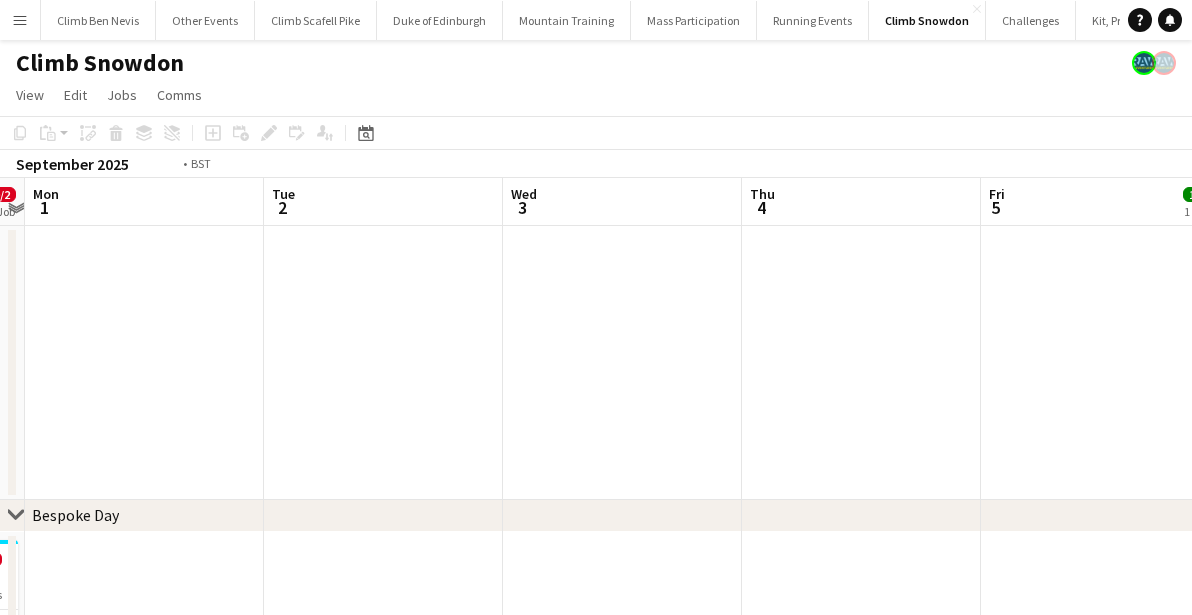 click on "Fri   29   Sat   30   2/3   2 Jobs   Sun   31   0/2   1 Job   Mon   1   Tue   2   Wed   3   Thu   4   Fri   5   1/1   1 Job   Sat   6   14/18   7 Jobs   Sun   7      08:45-17:00 (8h15m)    1/2   Open CS day - T25Q2CS-9070
pin
Llanberis   2 Roles   Mountain Leader    1/1   08:45-17:00 (8h15m)
Observer/Shadower   0/1   08:45-17:00 (8h15m)
single-neutral-actions
08:45-17:00 (8h15m)    1/1   Shanice CS day - T25Q2CS-9800
pin
Llanberis   1 Role   Mountain Leader    1/1   08:45-17:00 (8h15m)
08:00-16:00 (8h)    0/2   NFMF CS day - T25Q2CS-9871
pin
Llanberis   2 Roles   Mountain Leader    6A   0/1   08:00-16:00 (8h)
single-neutral-actions
Observer/Shadower   0/1   08:00-16:00 (8h)
single-neutral-actions" at bounding box center [596, 719] 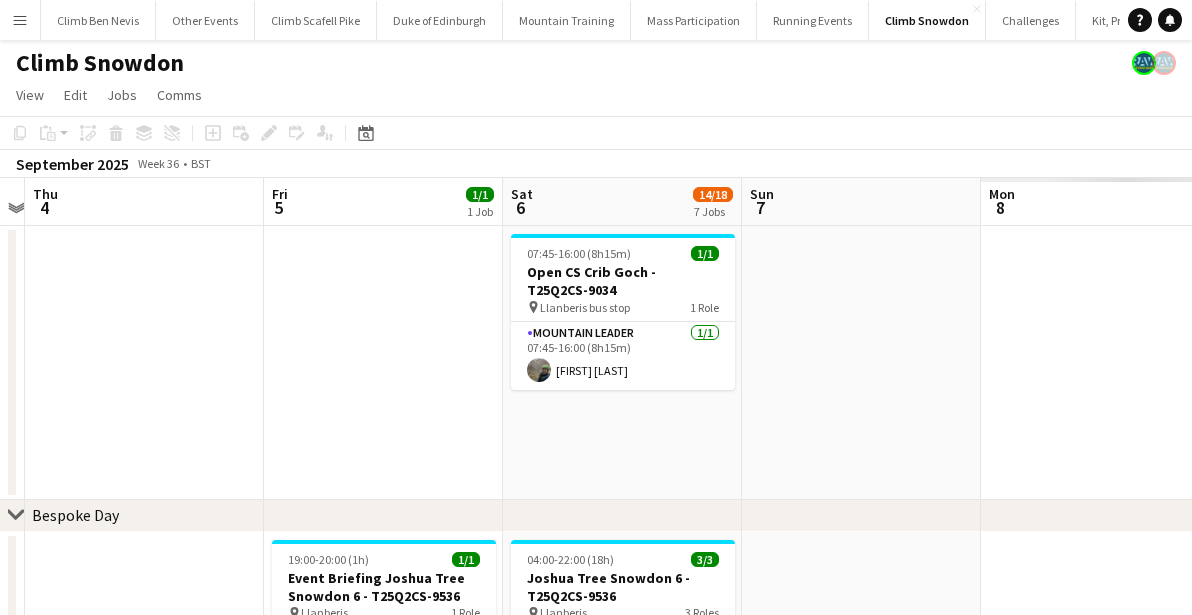 scroll, scrollTop: 0, scrollLeft: 659, axis: horizontal 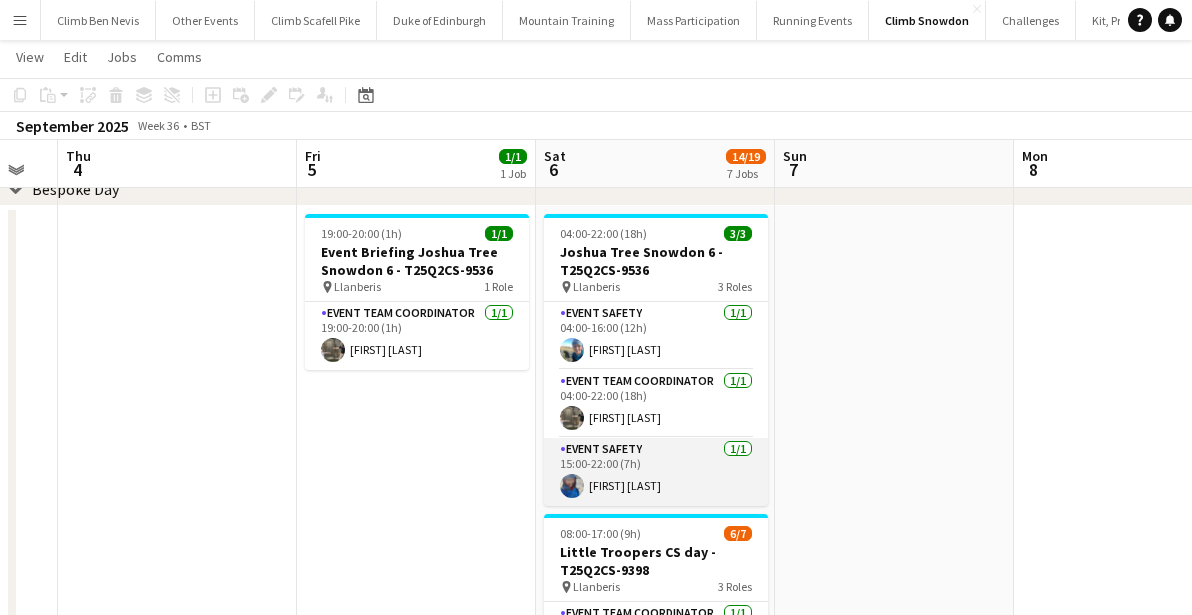 click on "Event Safety   1/1   15:00-22:00 (7h)" at bounding box center (656, 472) 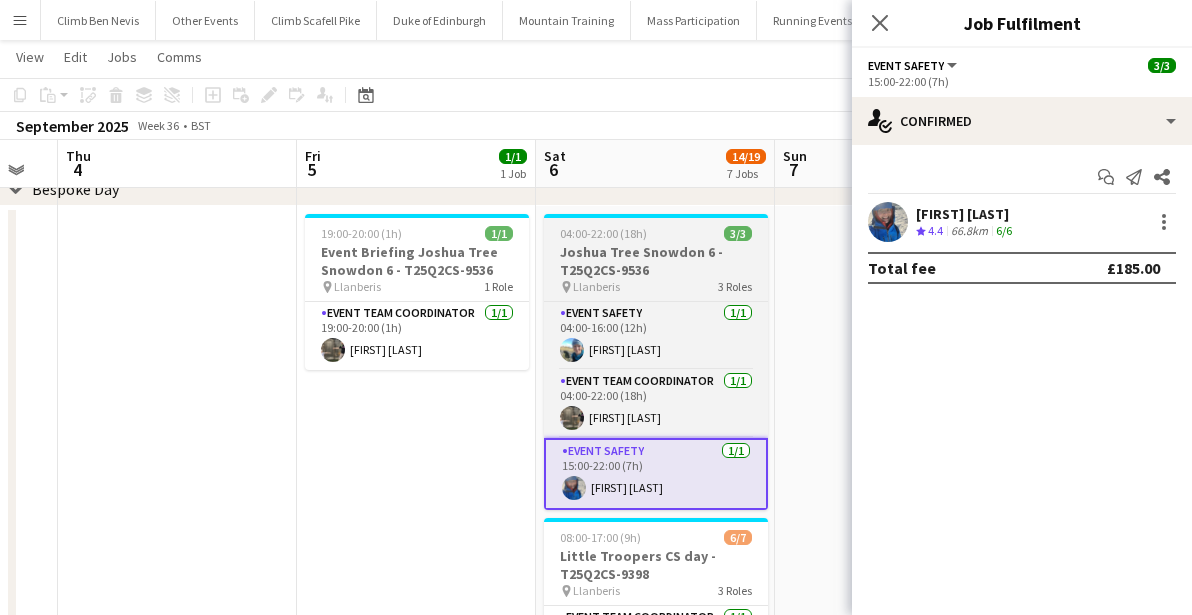 click on "04:00-22:00 (18h)    3/3   Joshua Tree Snowdon 6 - T25Q2CS-9536
pin
Llanberis   3 Roles   Event Safety   1/1   04:00-16:00 (12h)
Event Team Coordinator   1/1   04:00-22:00 (18h)
Event Safety   1/1   15:00-22:00 (7h)" at bounding box center (656, 362) 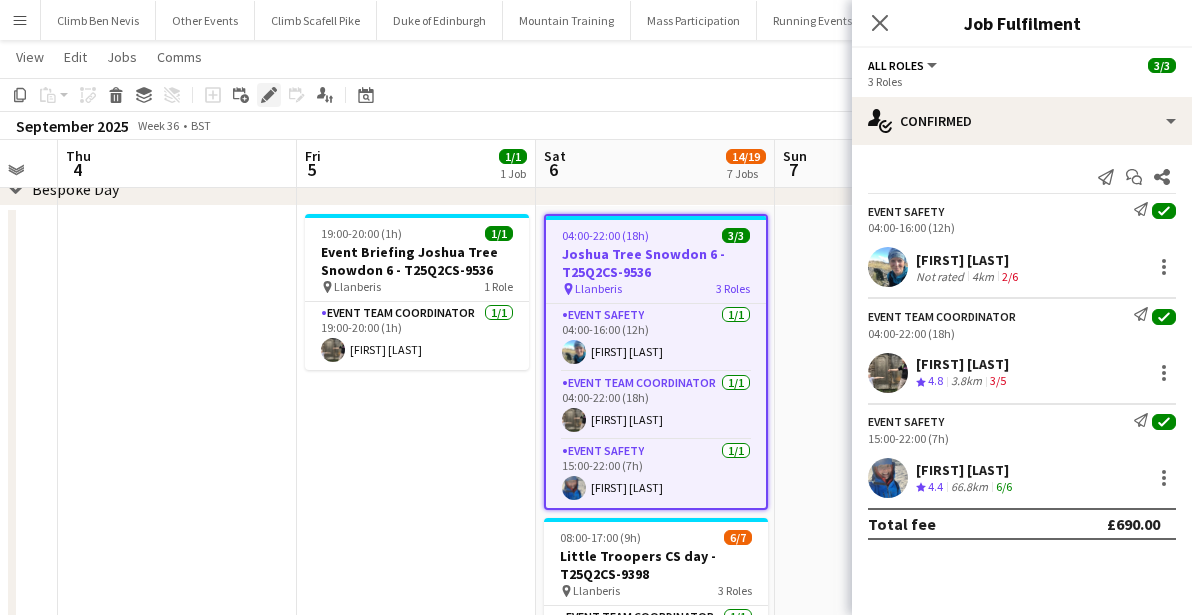click on "Edit" 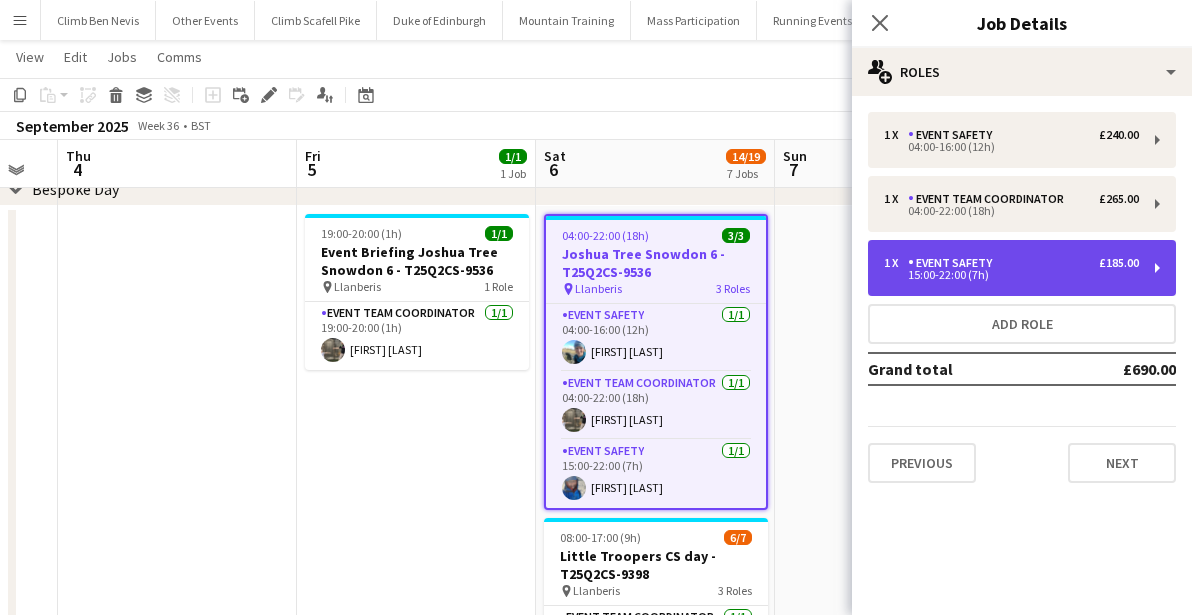 click on "1 x   Event Safety   £185.00" at bounding box center (1011, 263) 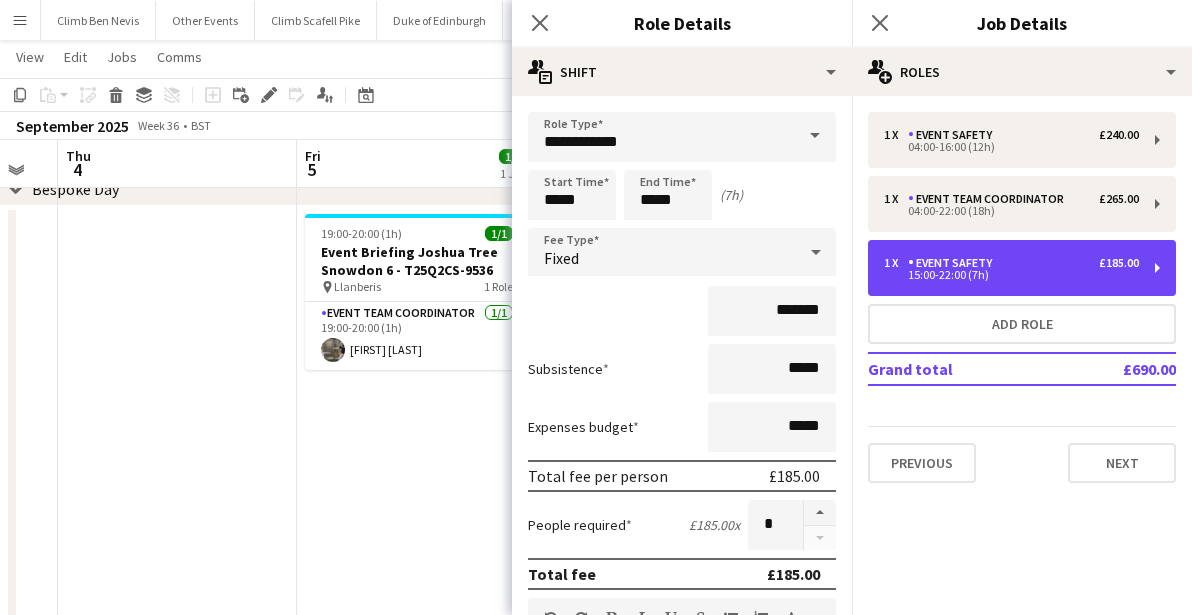 scroll, scrollTop: 391, scrollLeft: 0, axis: vertical 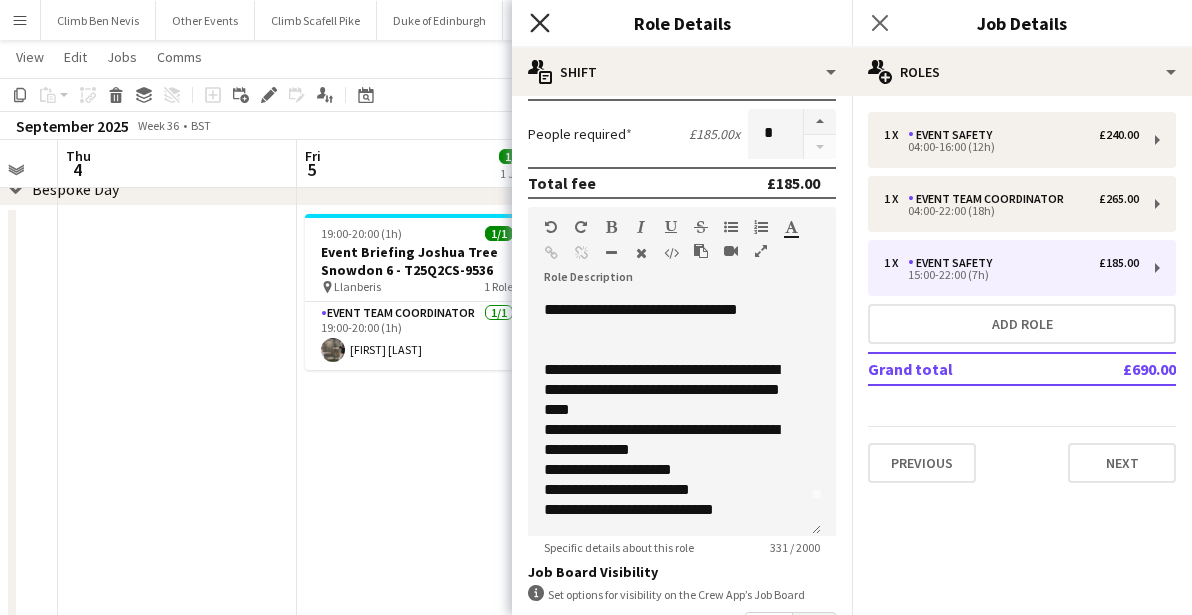 click on "Close pop-in" 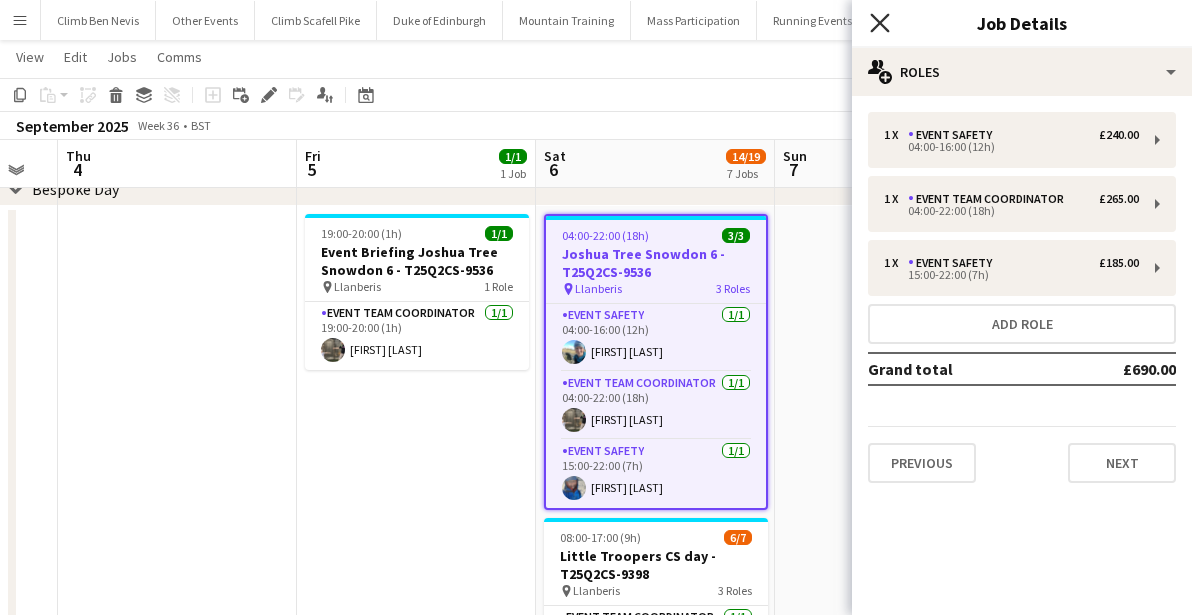 click on "Close pop-in" 